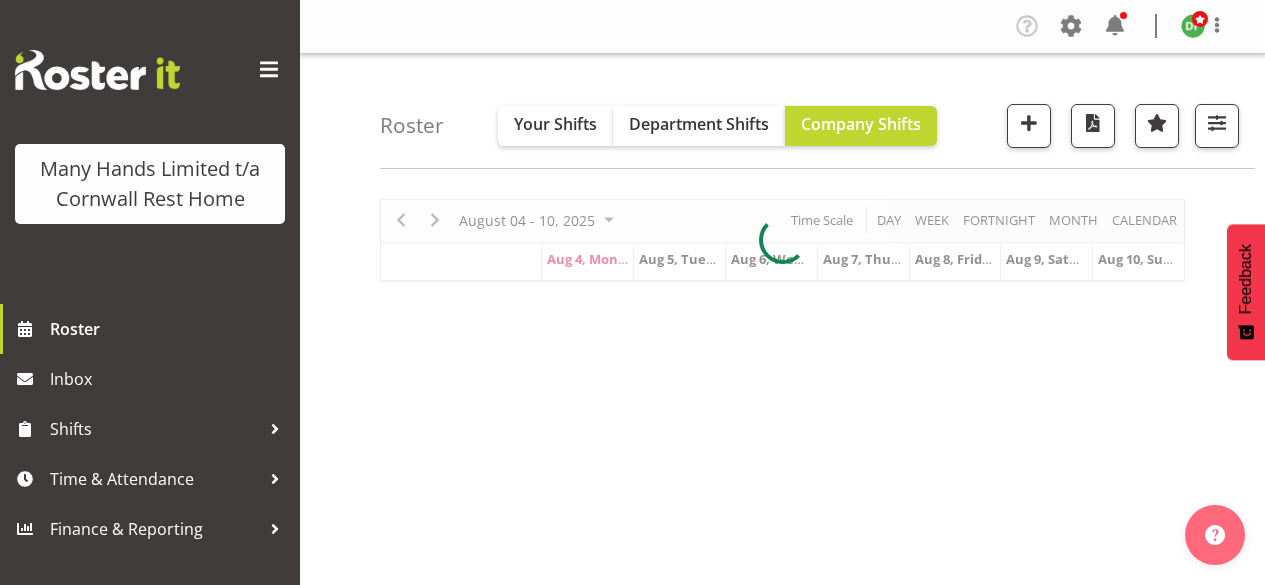 scroll, scrollTop: 0, scrollLeft: 0, axis: both 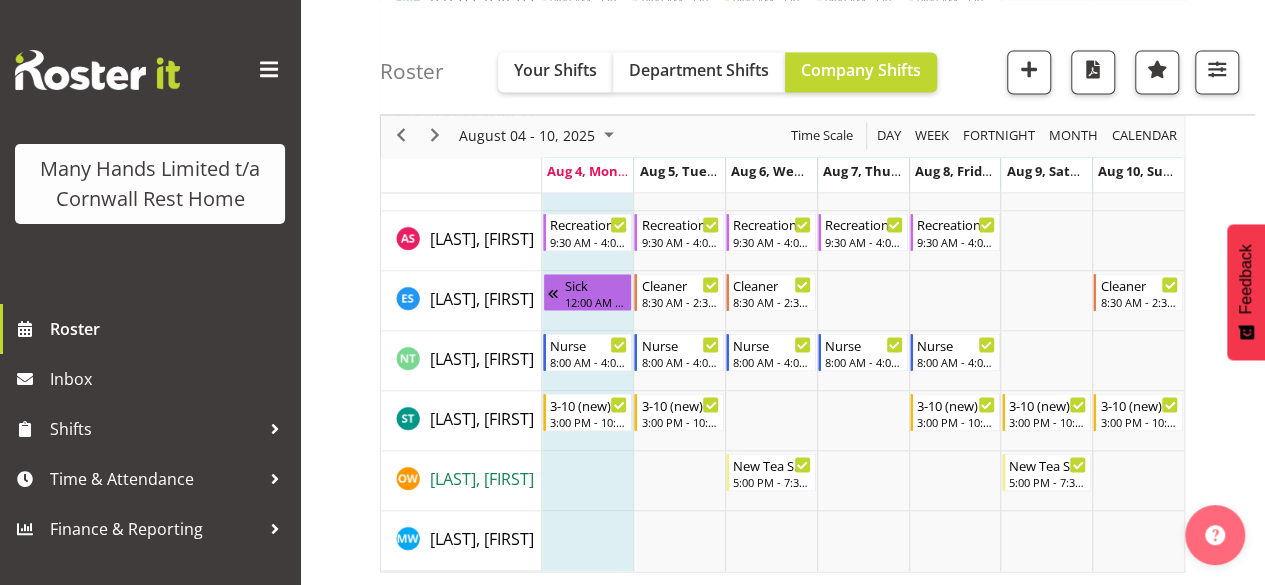 click on "Welsh, Ollie" at bounding box center (482, 478) 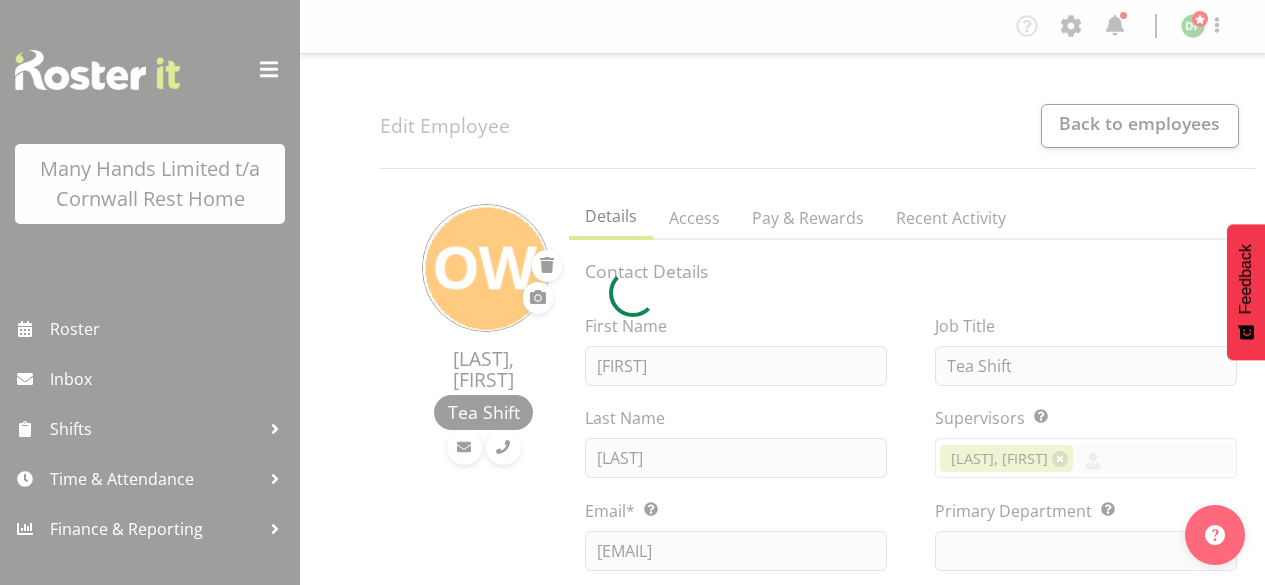 scroll, scrollTop: 0, scrollLeft: 0, axis: both 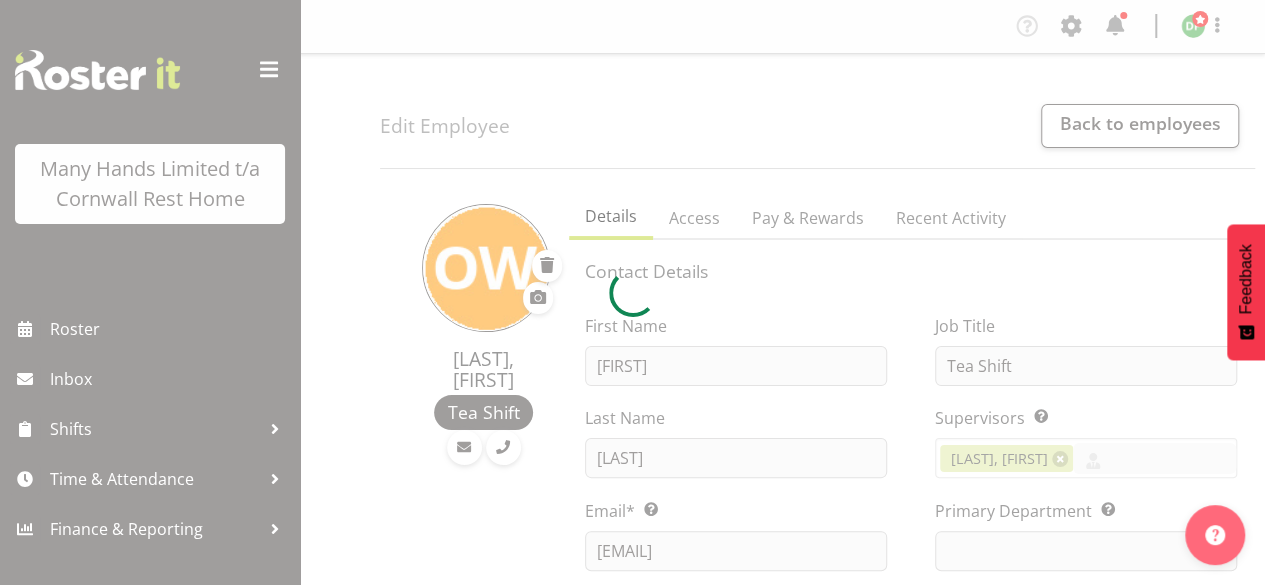 select 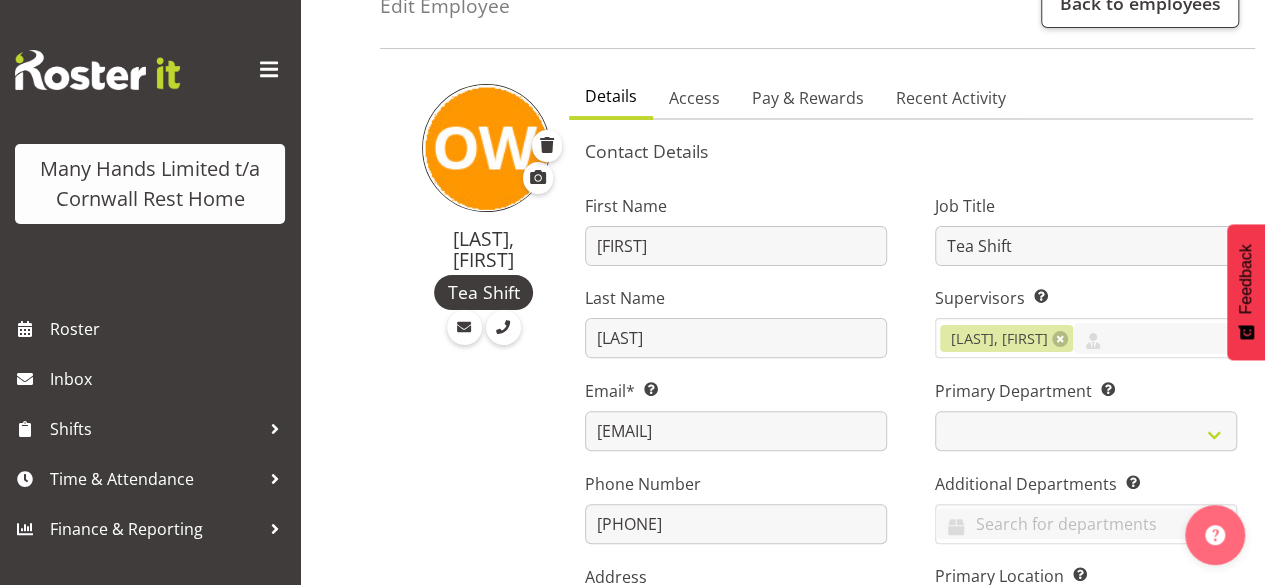 scroll, scrollTop: 160, scrollLeft: 0, axis: vertical 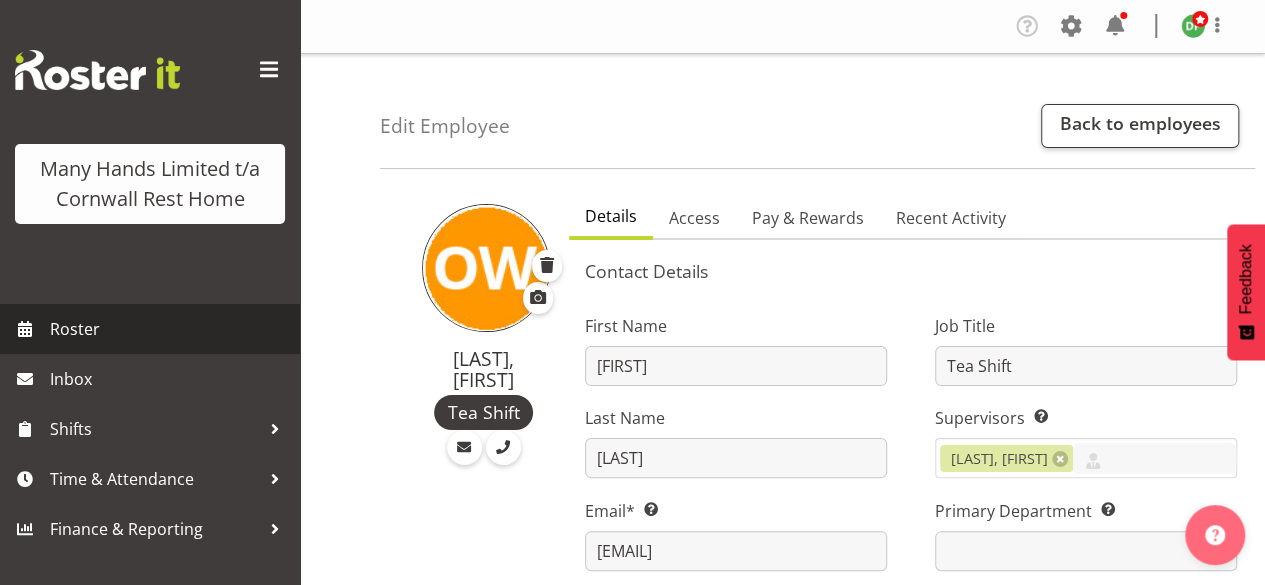 click on "Roster" at bounding box center (170, 329) 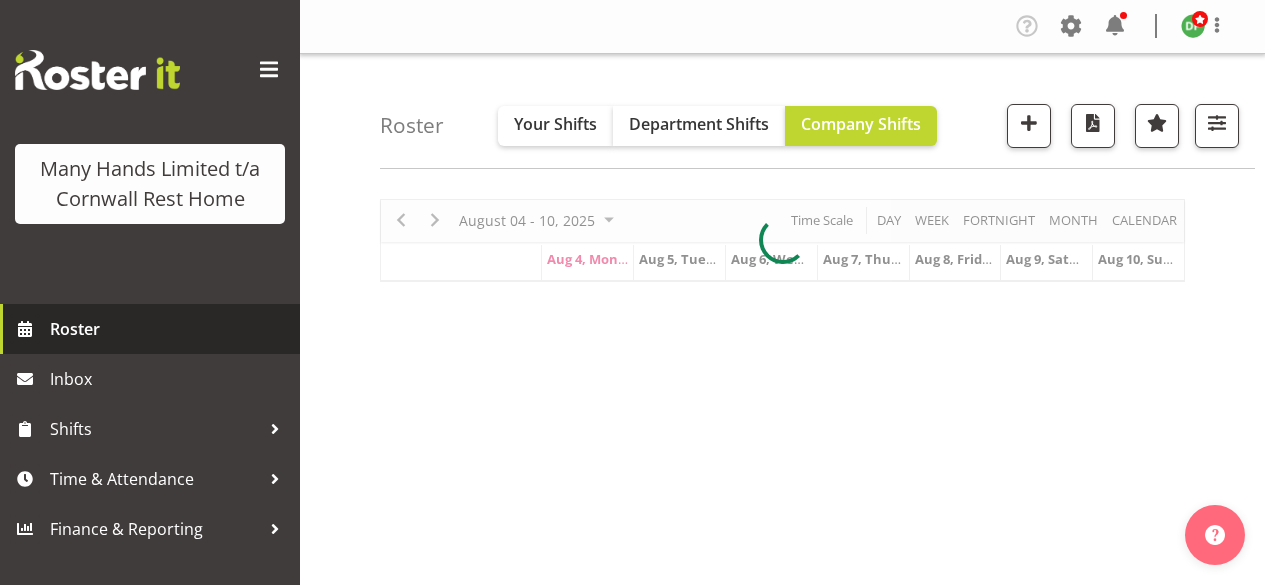 scroll, scrollTop: 0, scrollLeft: 0, axis: both 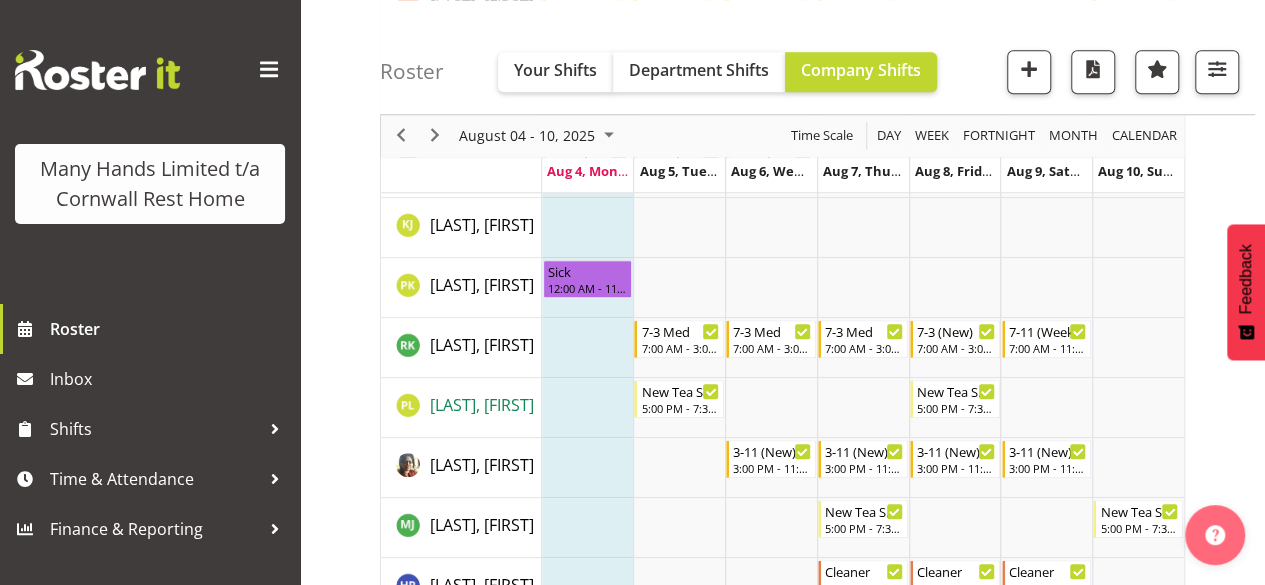 click on "Lategan, Penelope" at bounding box center [482, 405] 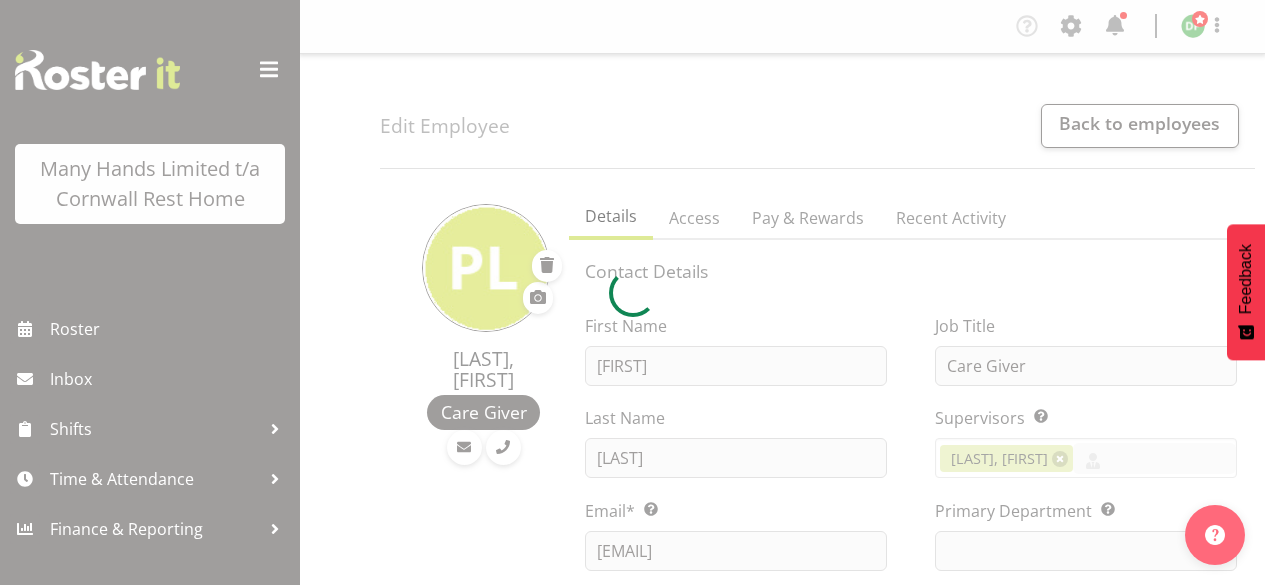 scroll, scrollTop: 0, scrollLeft: 0, axis: both 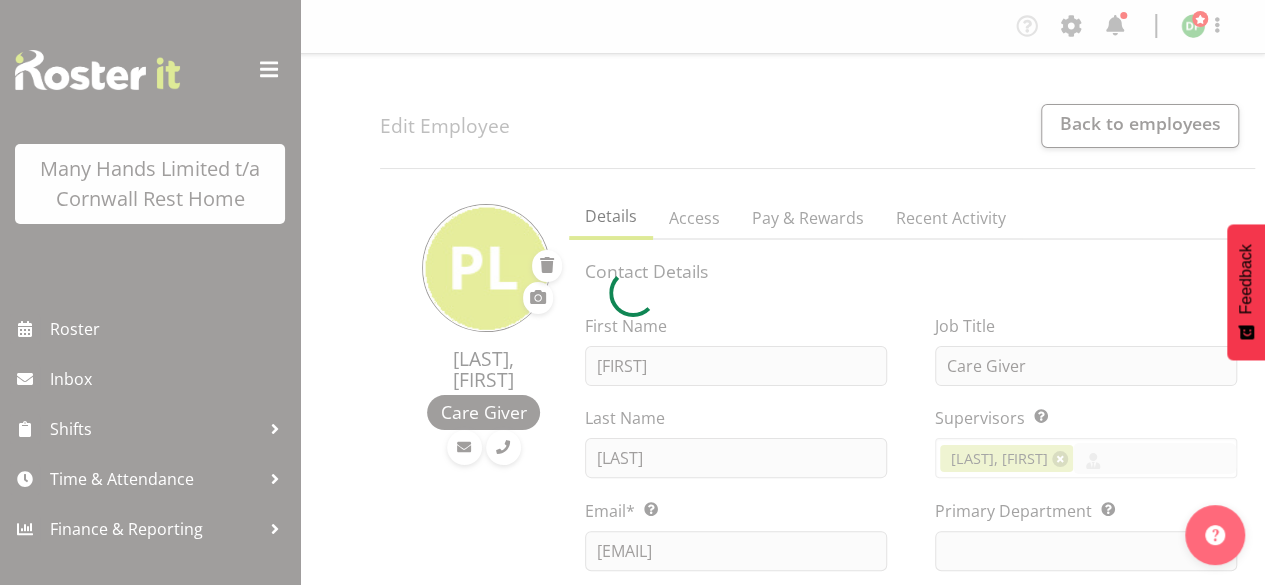 select 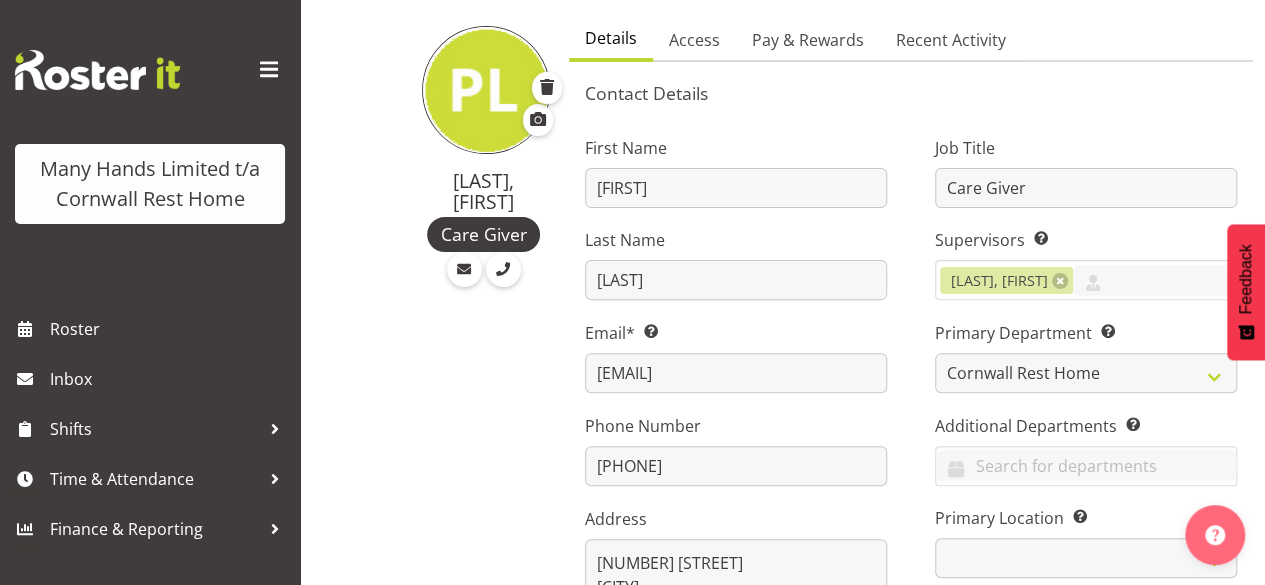 scroll, scrollTop: 186, scrollLeft: 0, axis: vertical 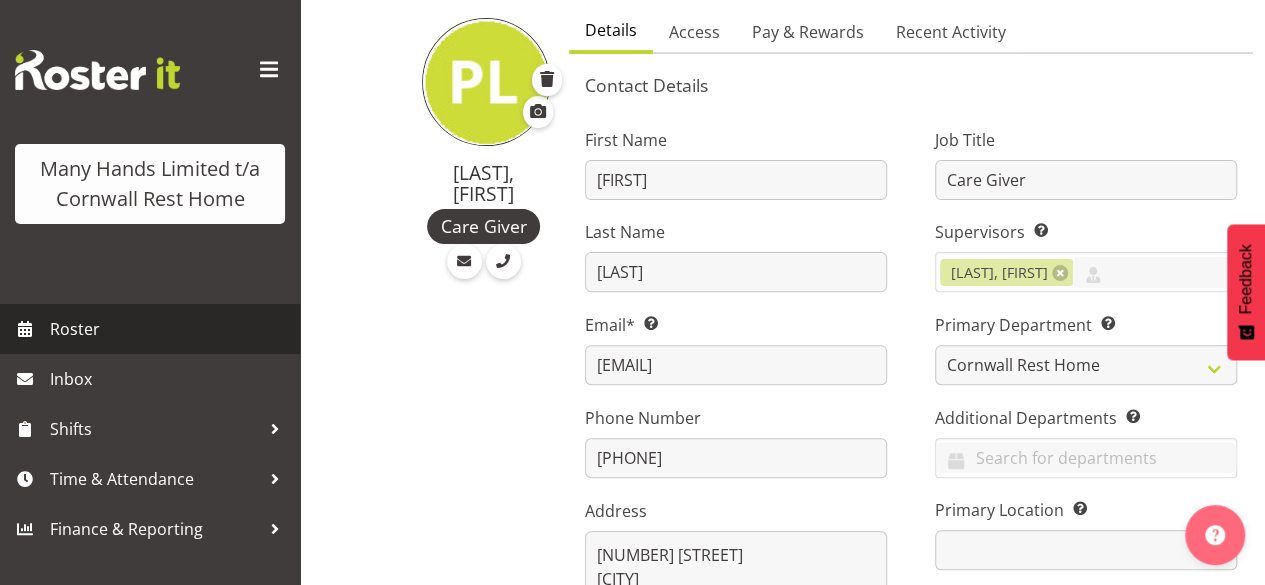 click on "Roster" at bounding box center (170, 329) 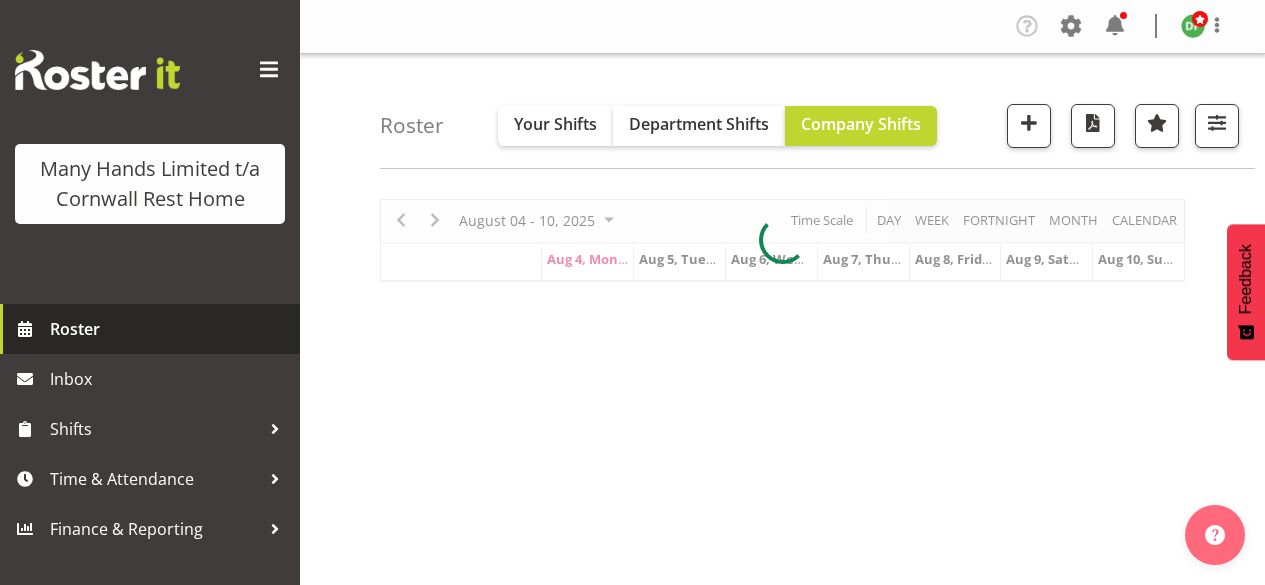 scroll, scrollTop: 0, scrollLeft: 0, axis: both 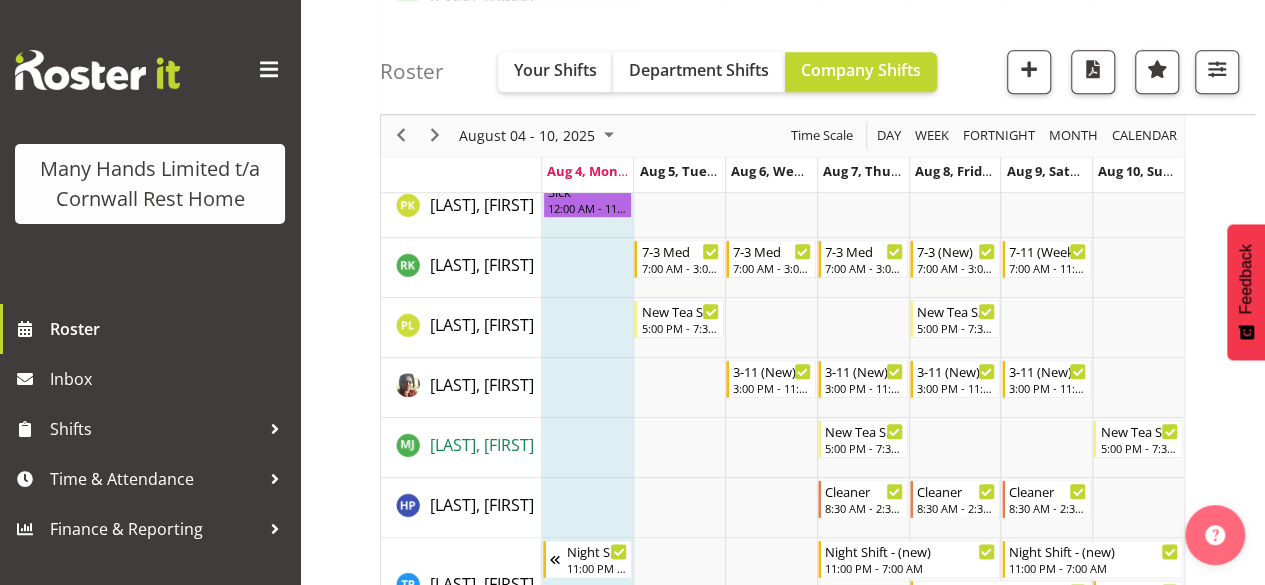 click on "[LAST], [FIRST]" at bounding box center (482, 445) 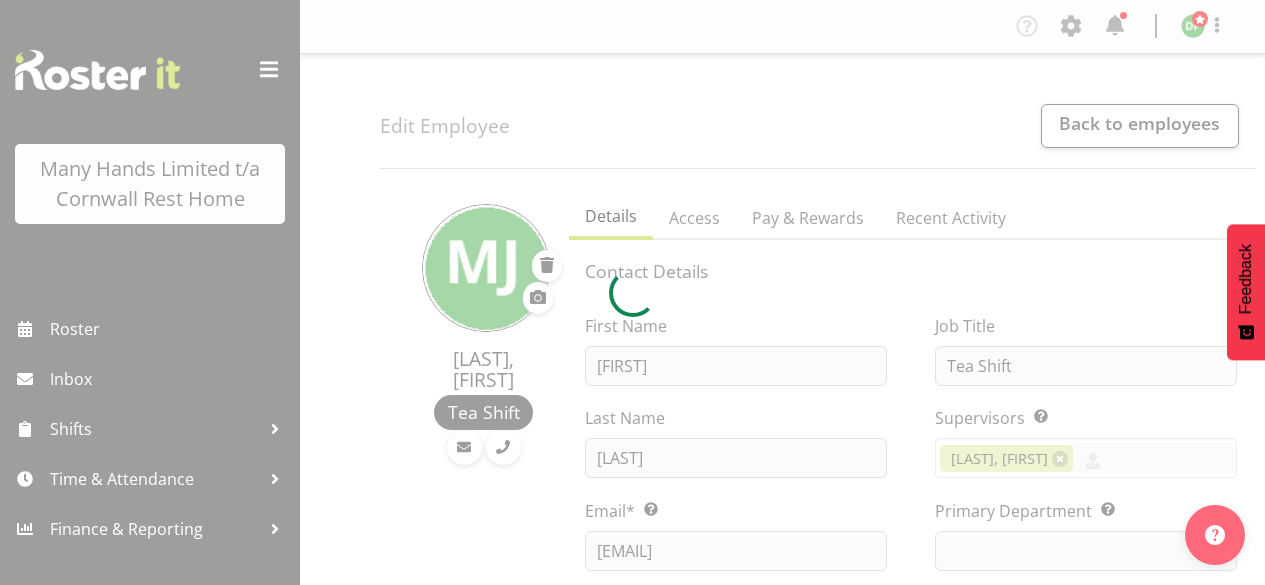 scroll, scrollTop: 0, scrollLeft: 0, axis: both 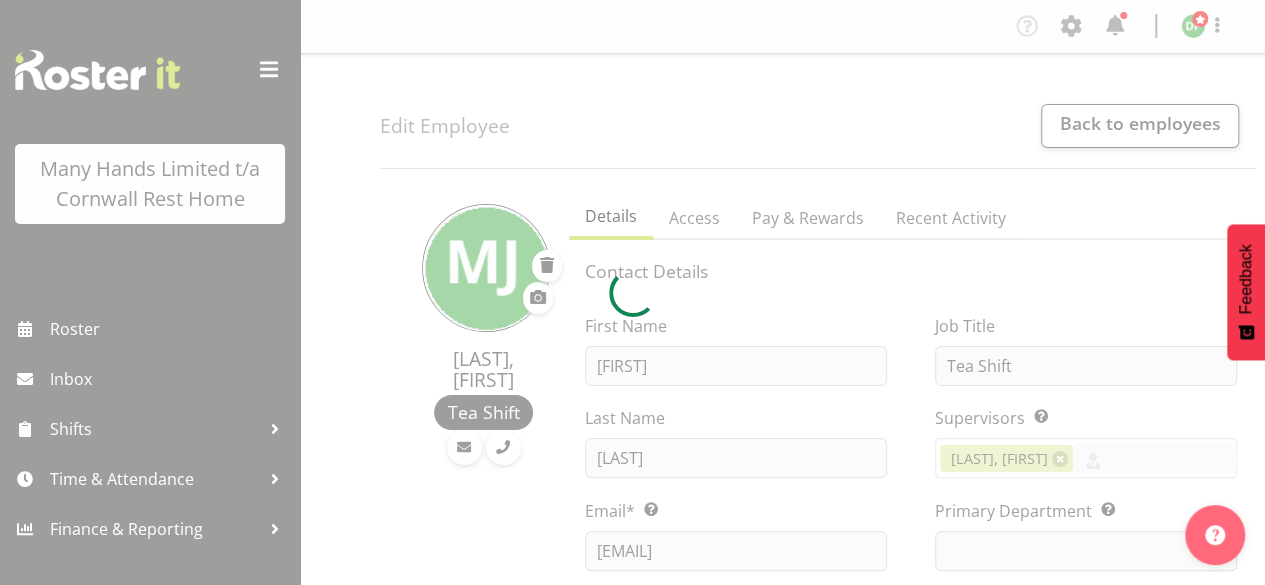 select on "41" 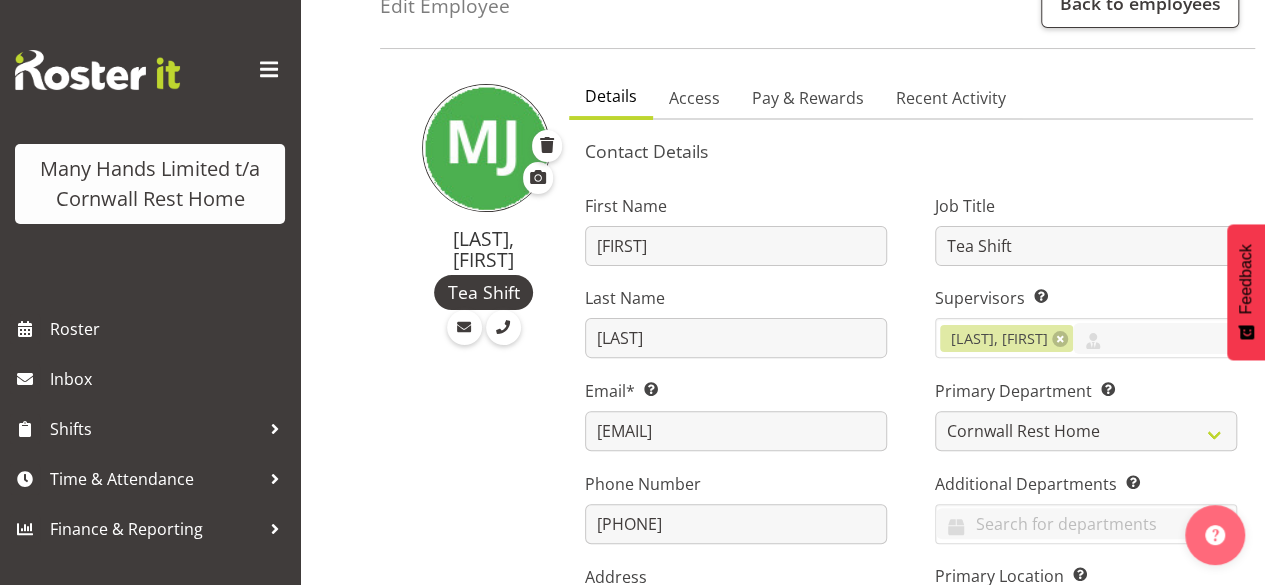 scroll, scrollTop: 160, scrollLeft: 0, axis: vertical 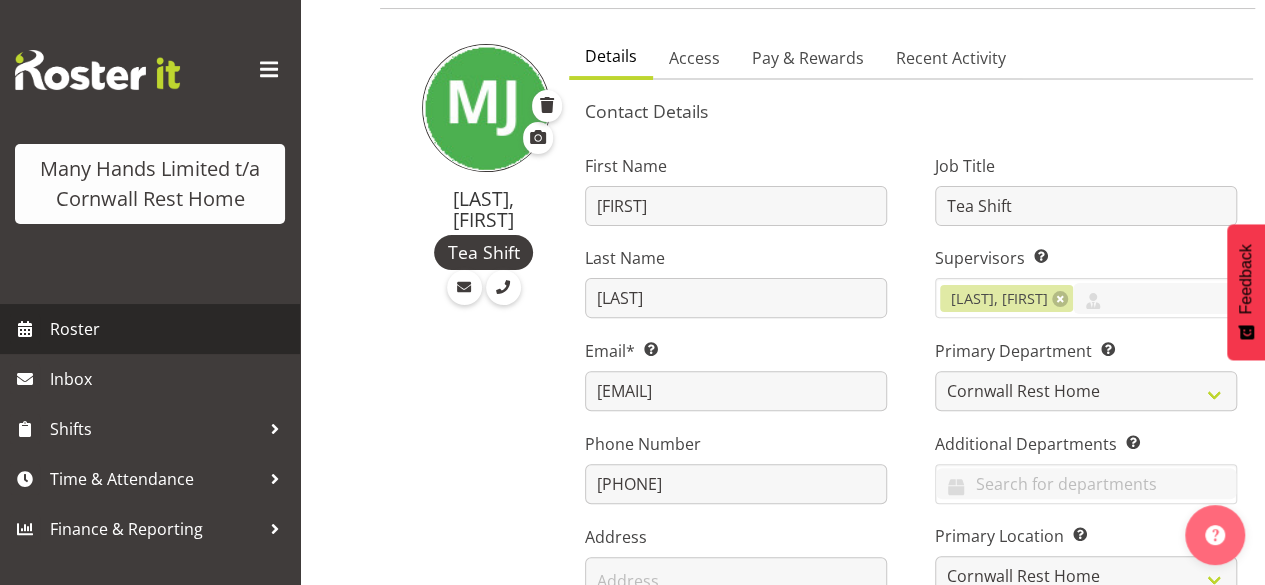 click on "Roster" at bounding box center [170, 329] 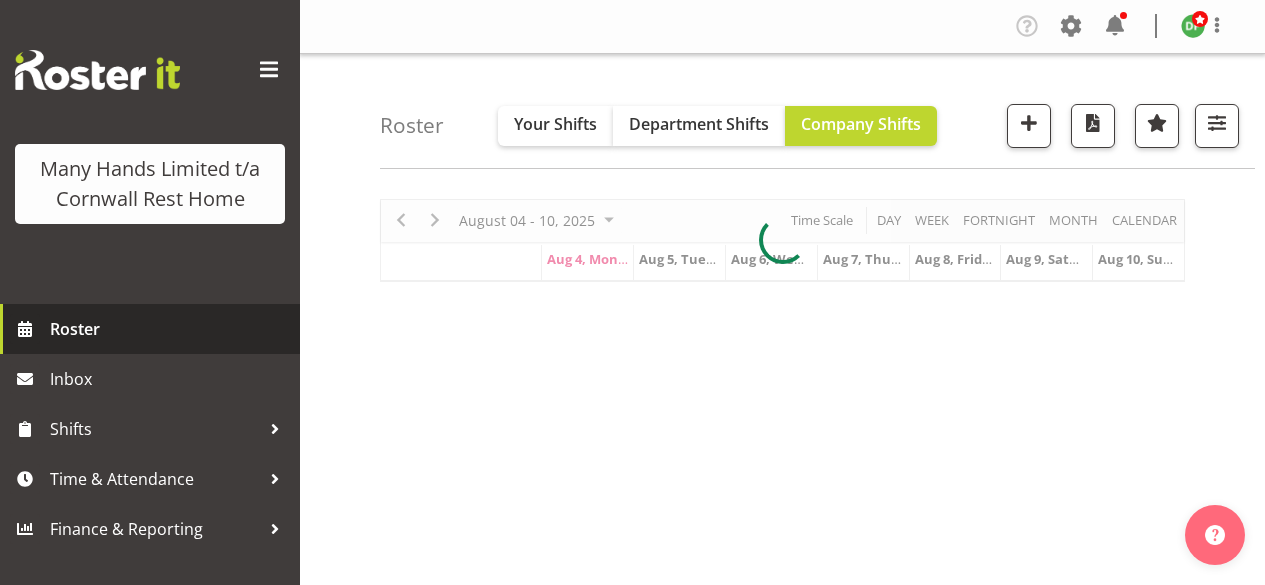 scroll, scrollTop: 0, scrollLeft: 0, axis: both 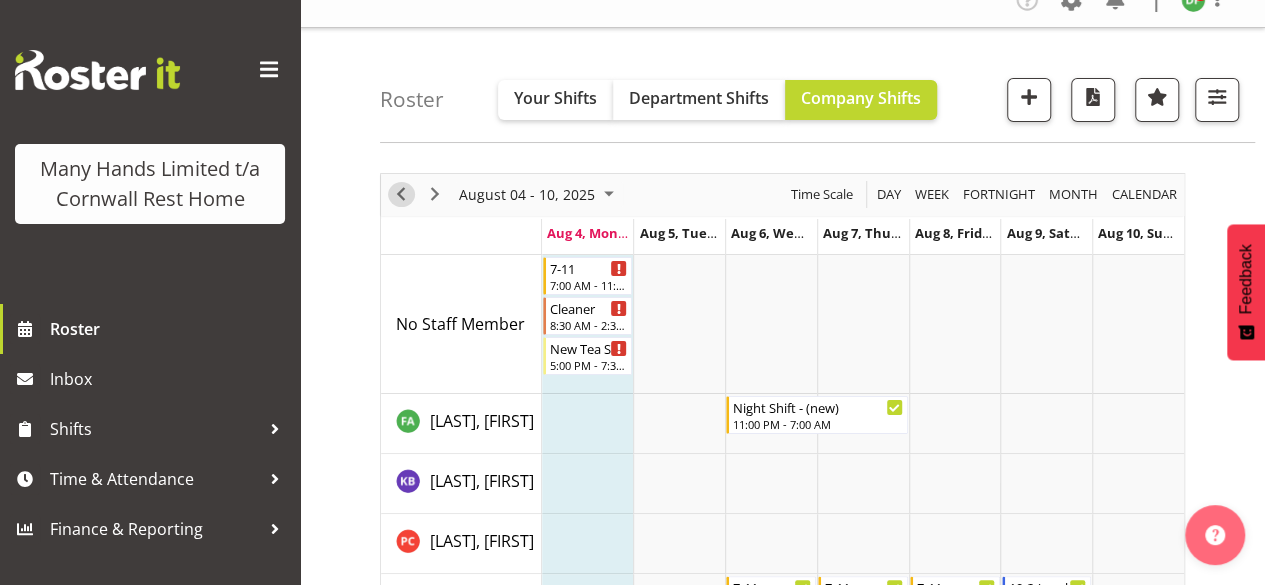 click at bounding box center [401, 194] 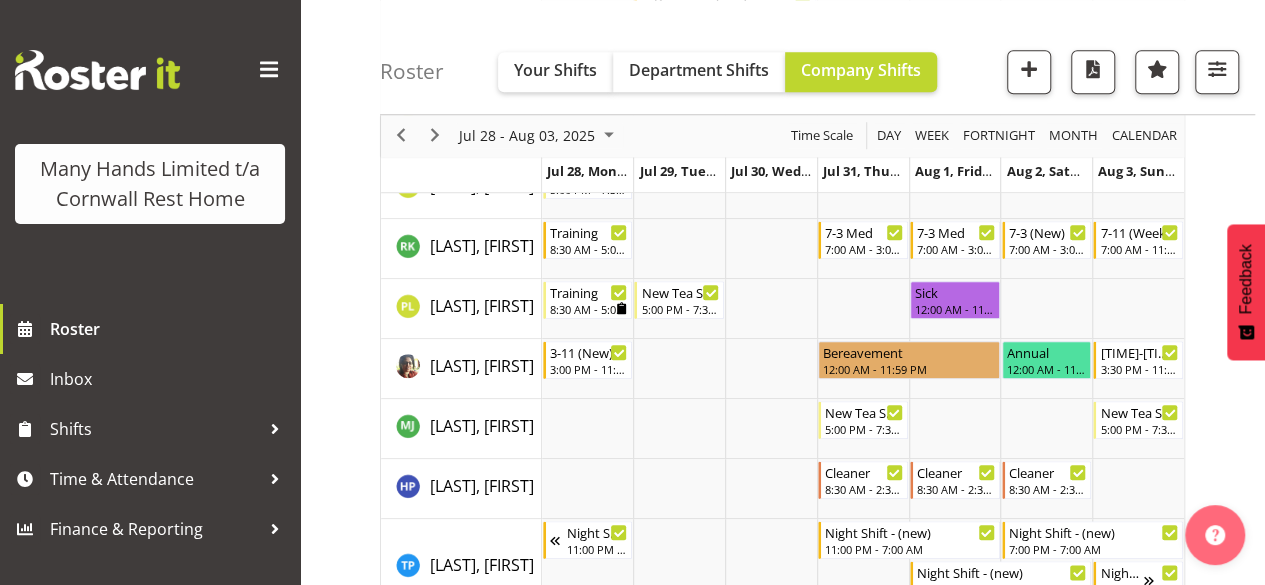 scroll, scrollTop: 879, scrollLeft: 0, axis: vertical 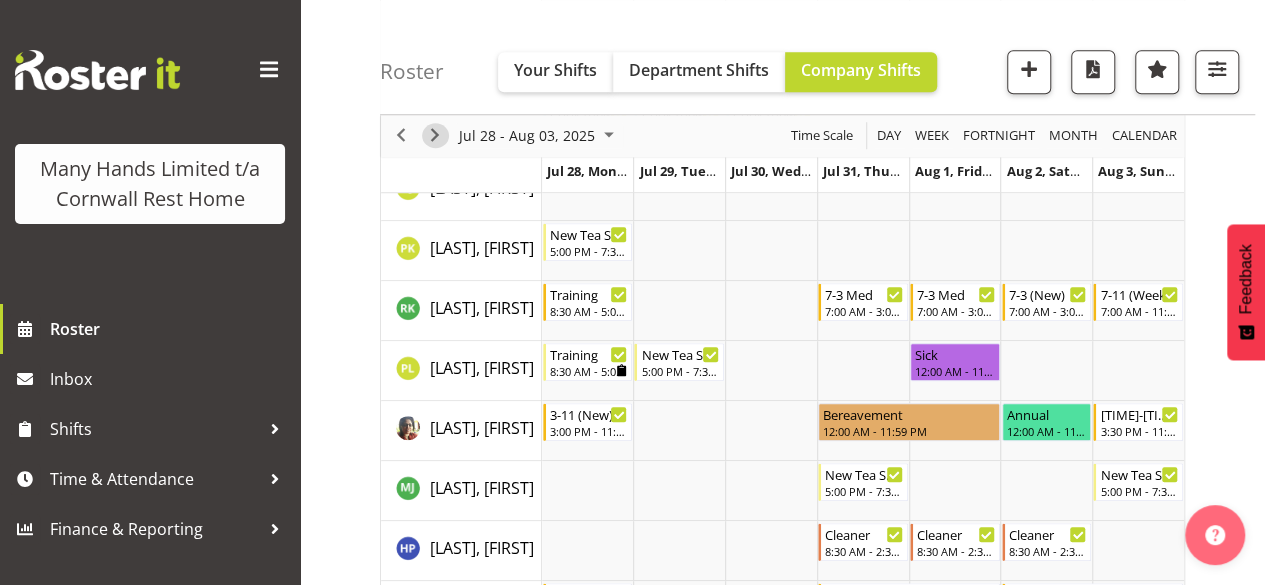 click at bounding box center [435, 136] 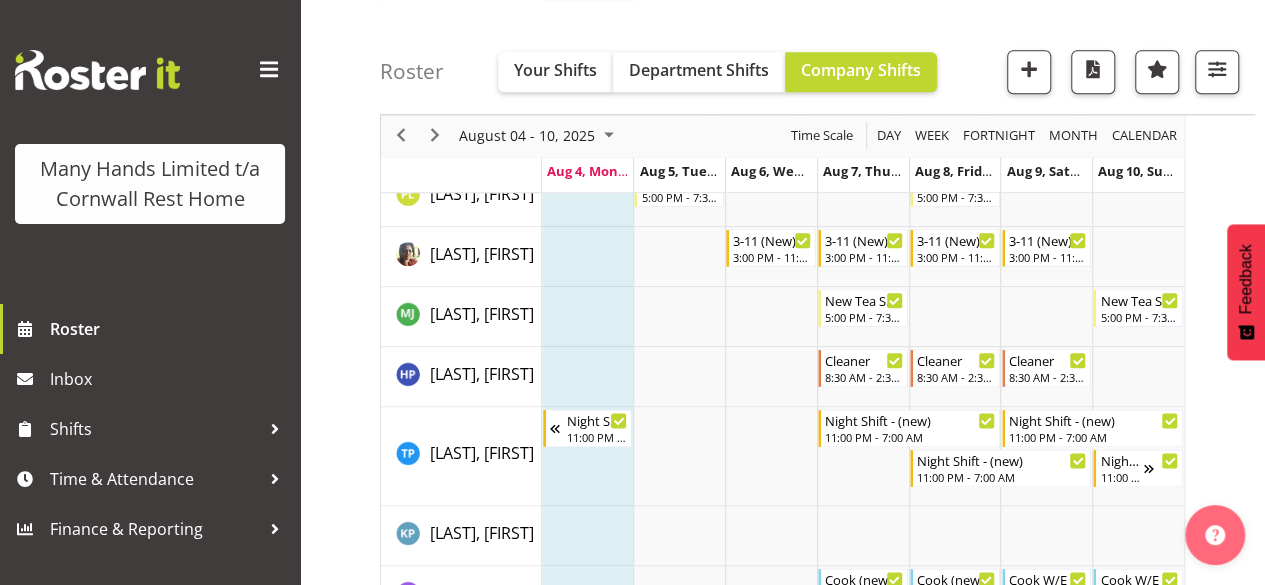 scroll, scrollTop: 1053, scrollLeft: 0, axis: vertical 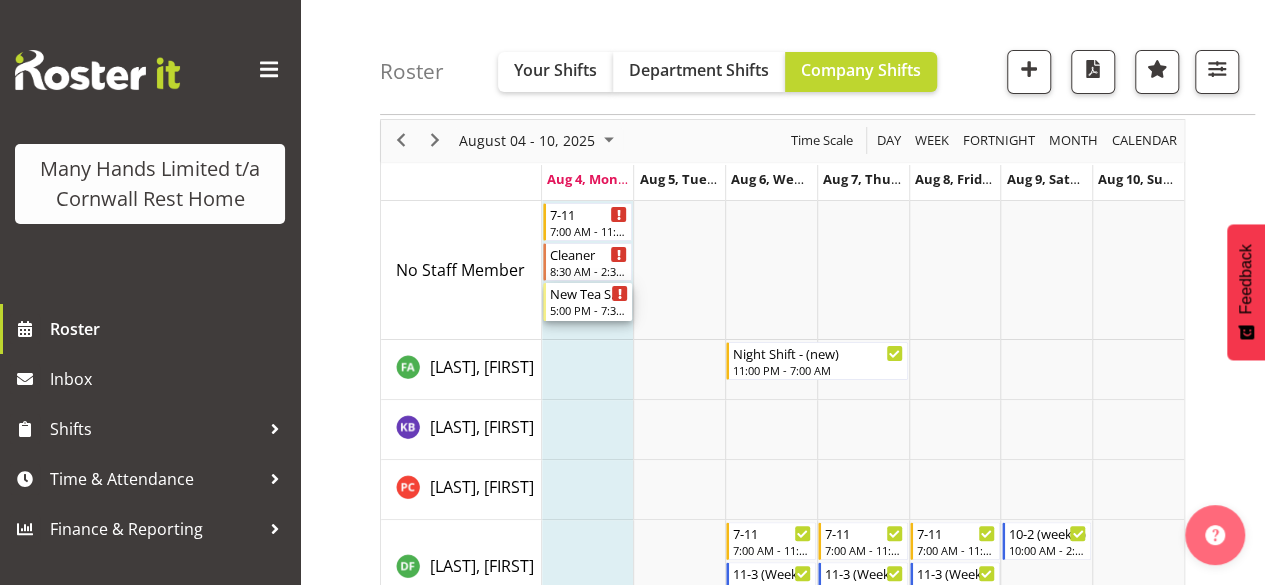 click on "New Tea Shift" at bounding box center [589, 293] 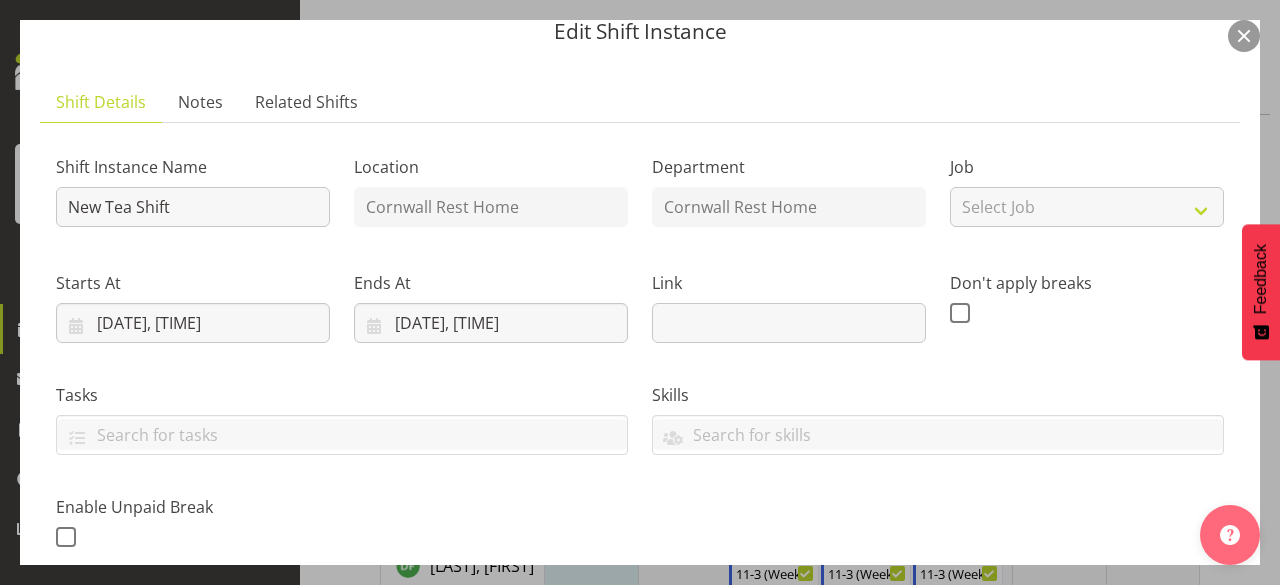 scroll, scrollTop: 40, scrollLeft: 0, axis: vertical 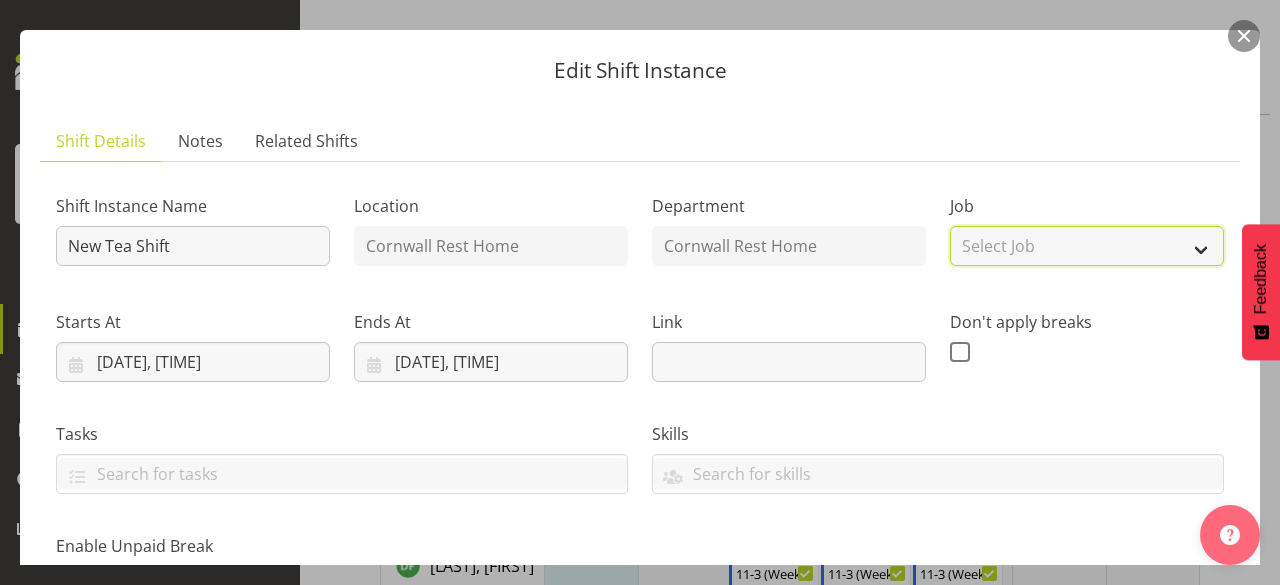 click on "Select Job  Create new job" at bounding box center (1087, 246) 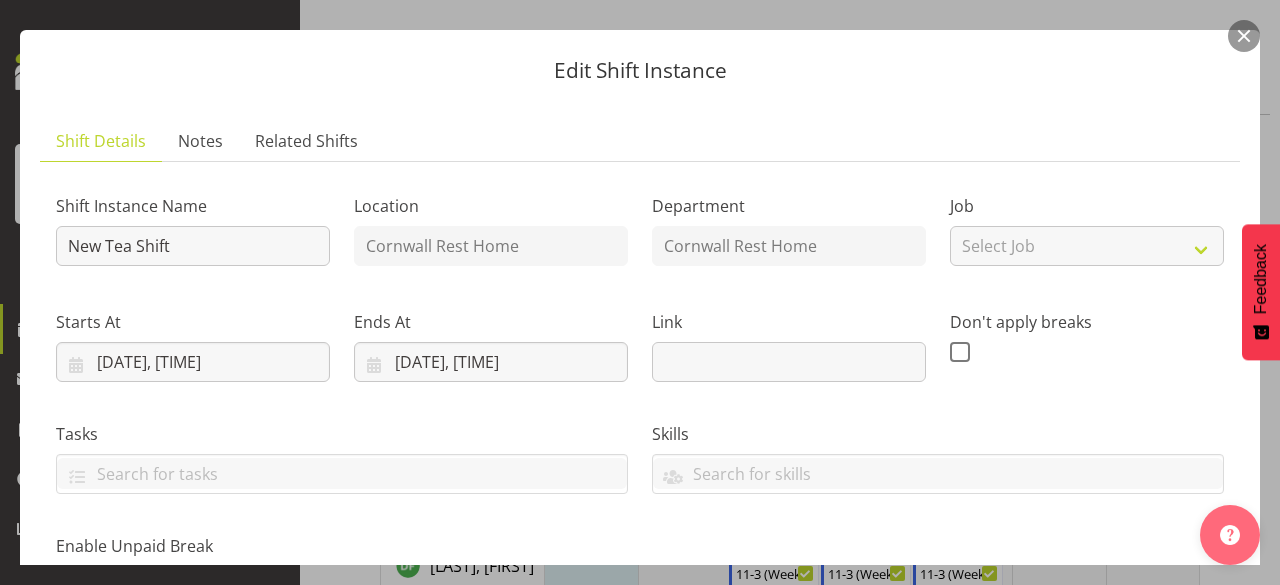 click on "Don't apply breaks" at bounding box center [1087, 339] 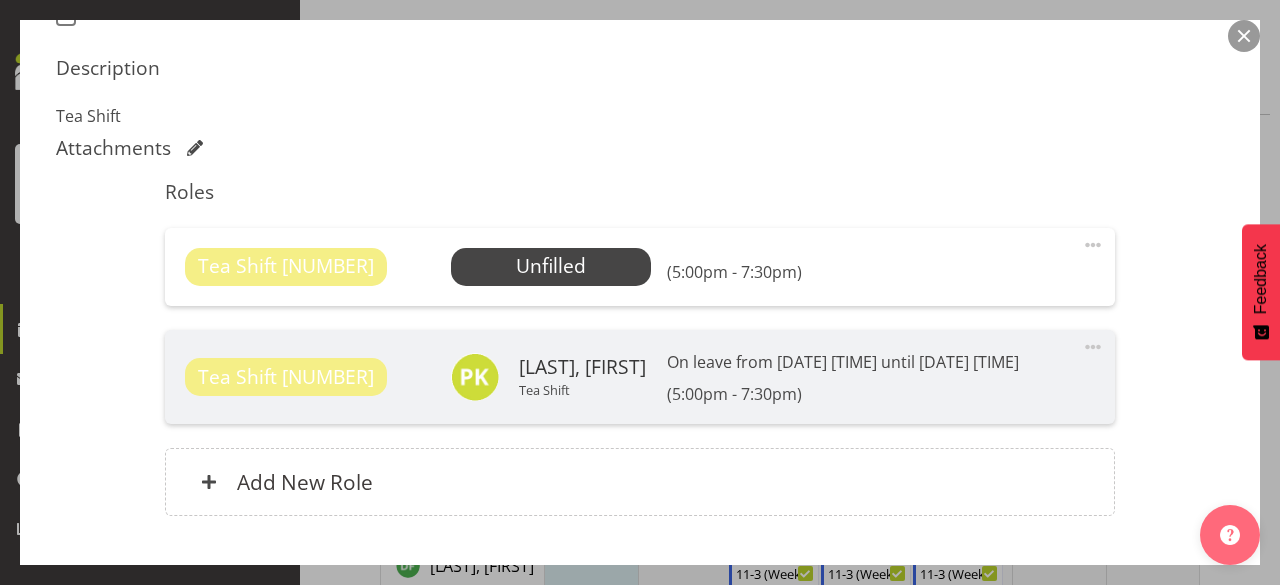 scroll, scrollTop: 640, scrollLeft: 0, axis: vertical 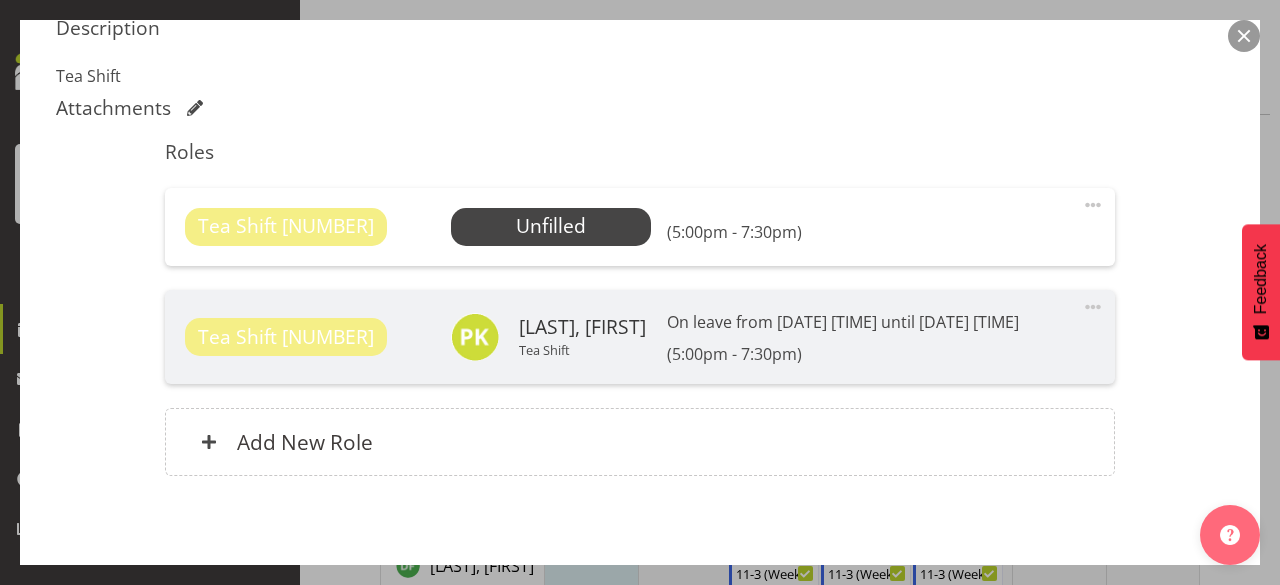 click at bounding box center [1093, 205] 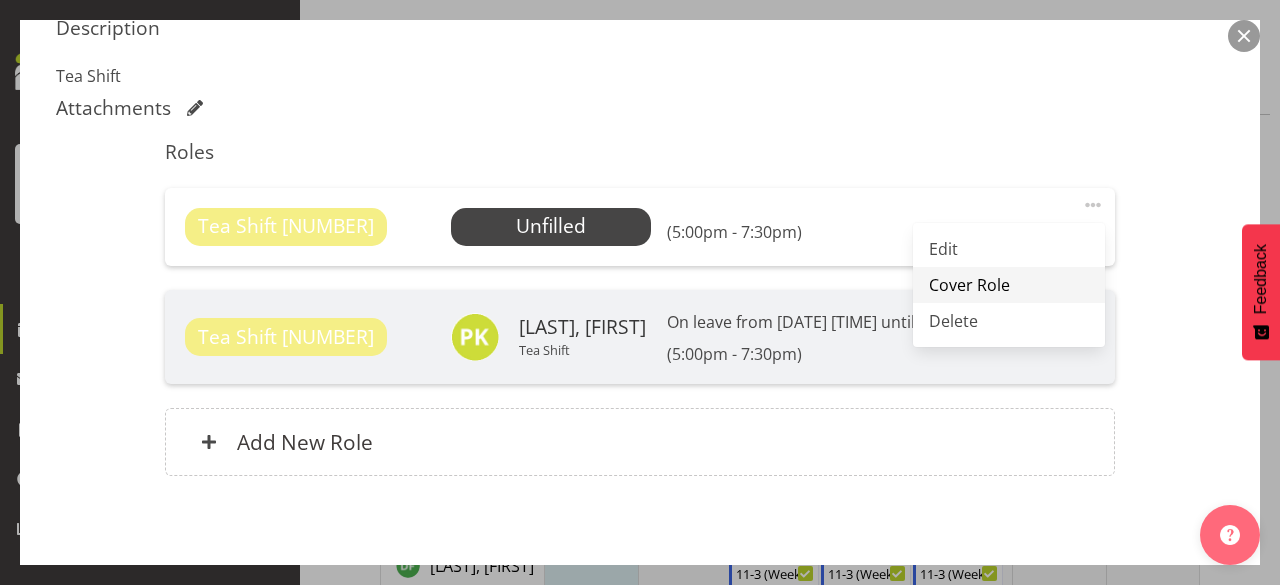 click on "Cover Role" at bounding box center (1009, 285) 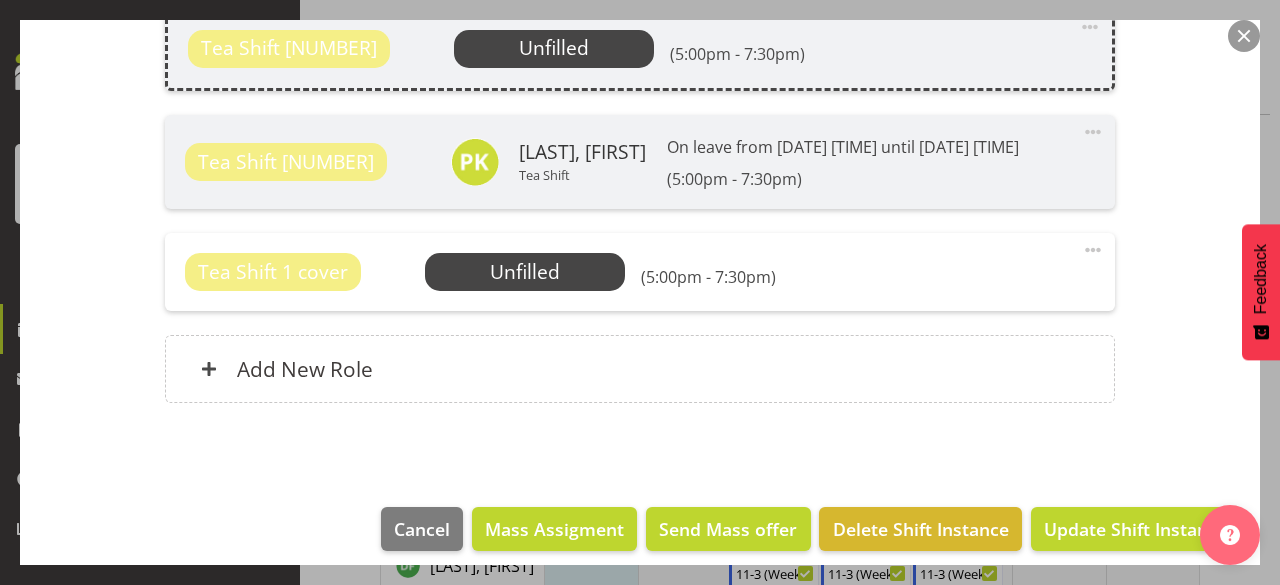scroll, scrollTop: 833, scrollLeft: 0, axis: vertical 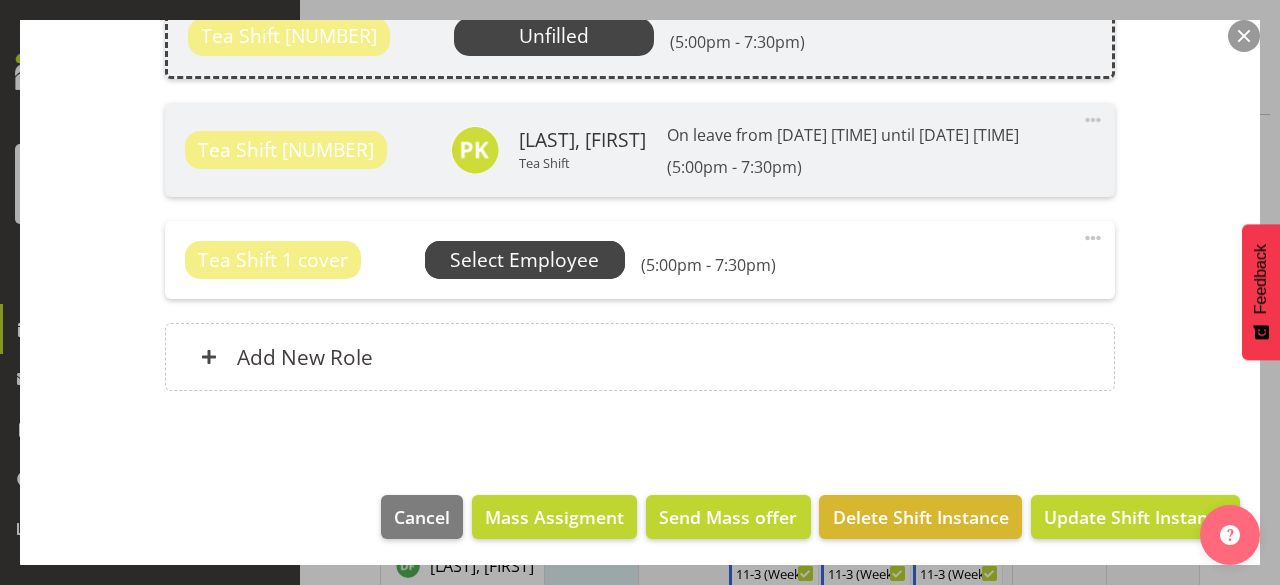 click on "Select Employee" at bounding box center [0, 0] 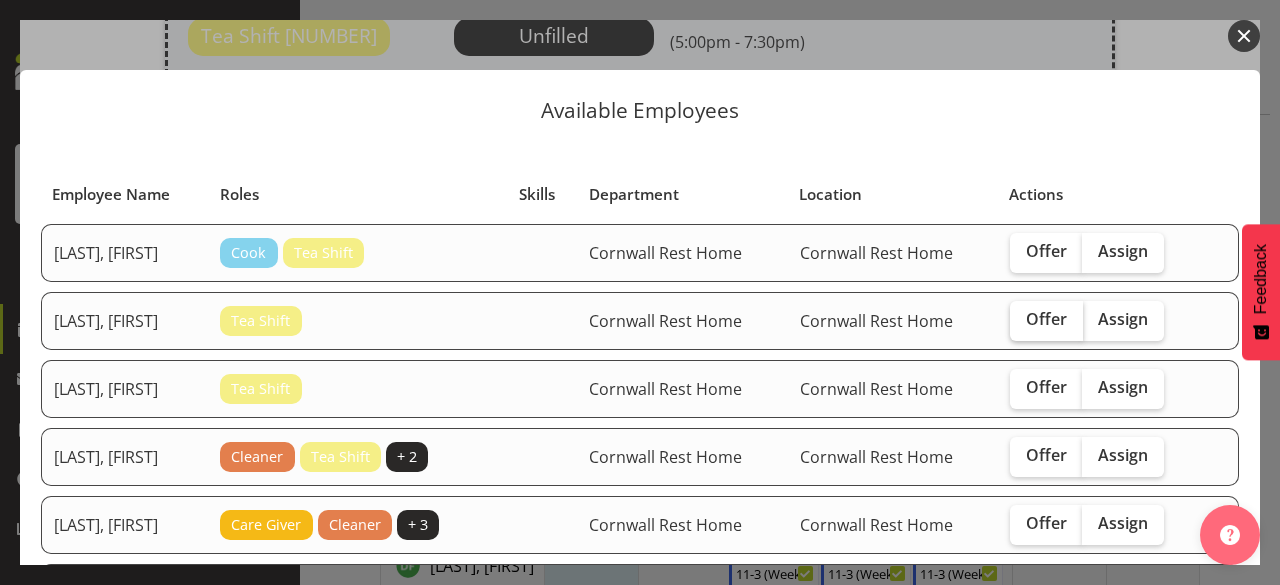 click on "Offer" at bounding box center (1046, 319) 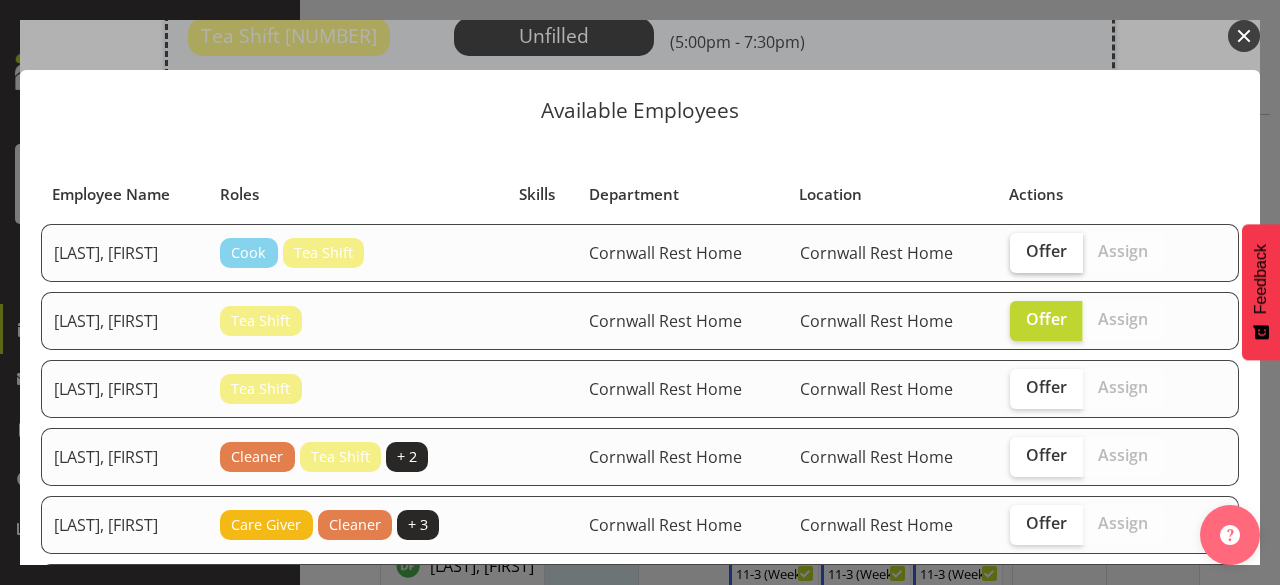 click on "Offer" at bounding box center [1046, 251] 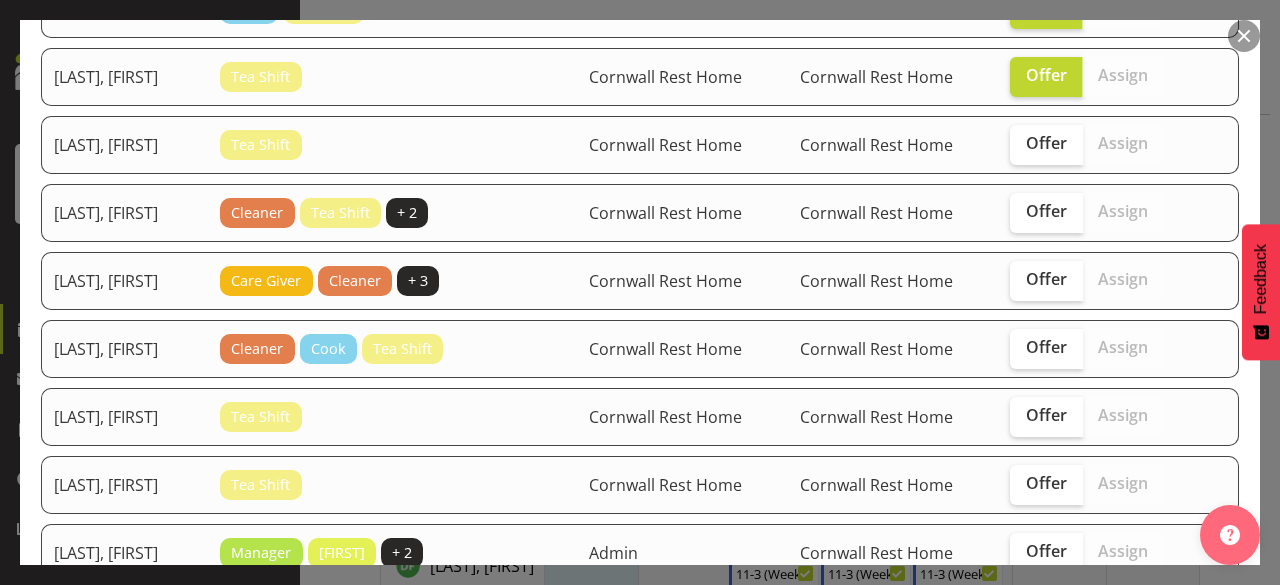 scroll, scrollTop: 253, scrollLeft: 0, axis: vertical 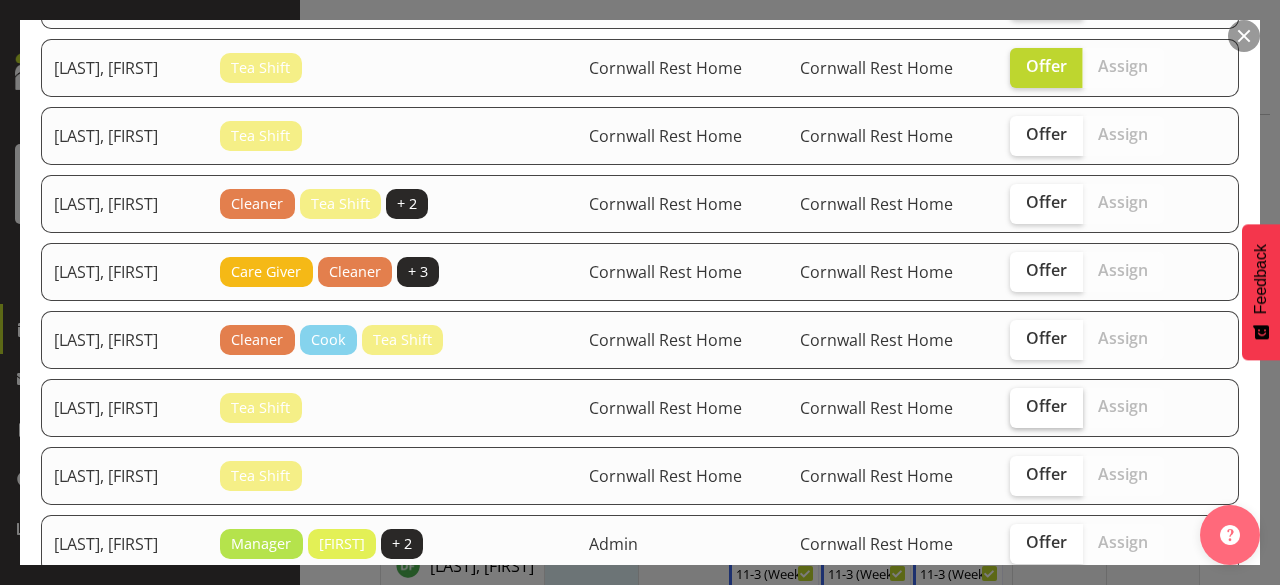 click on "Offer" at bounding box center [1046, 406] 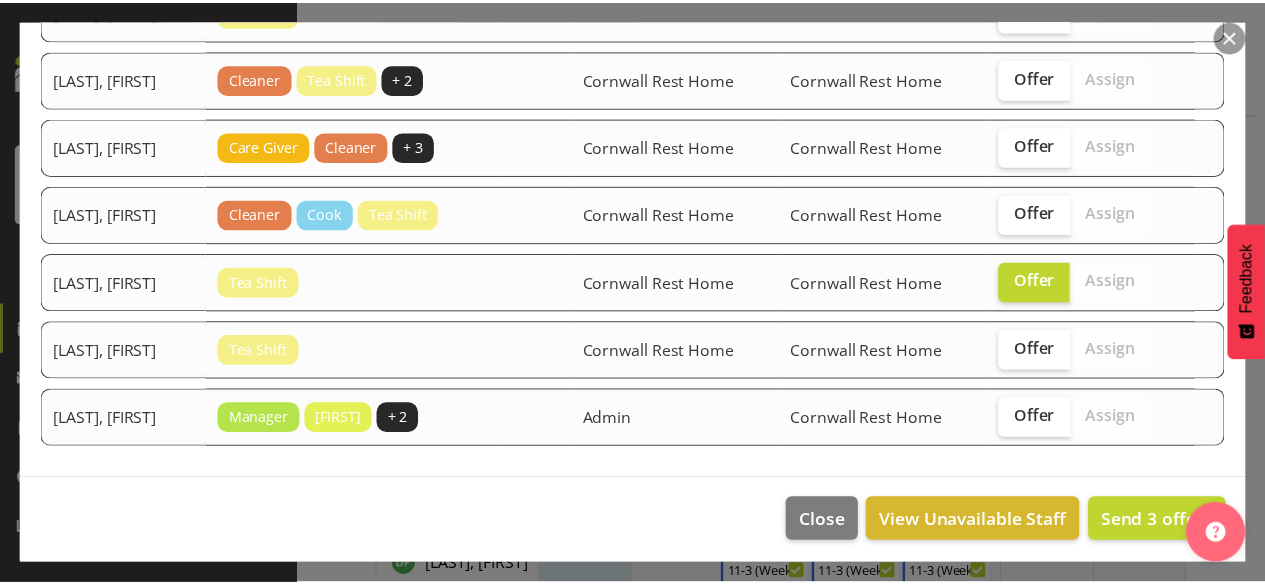scroll, scrollTop: 378, scrollLeft: 0, axis: vertical 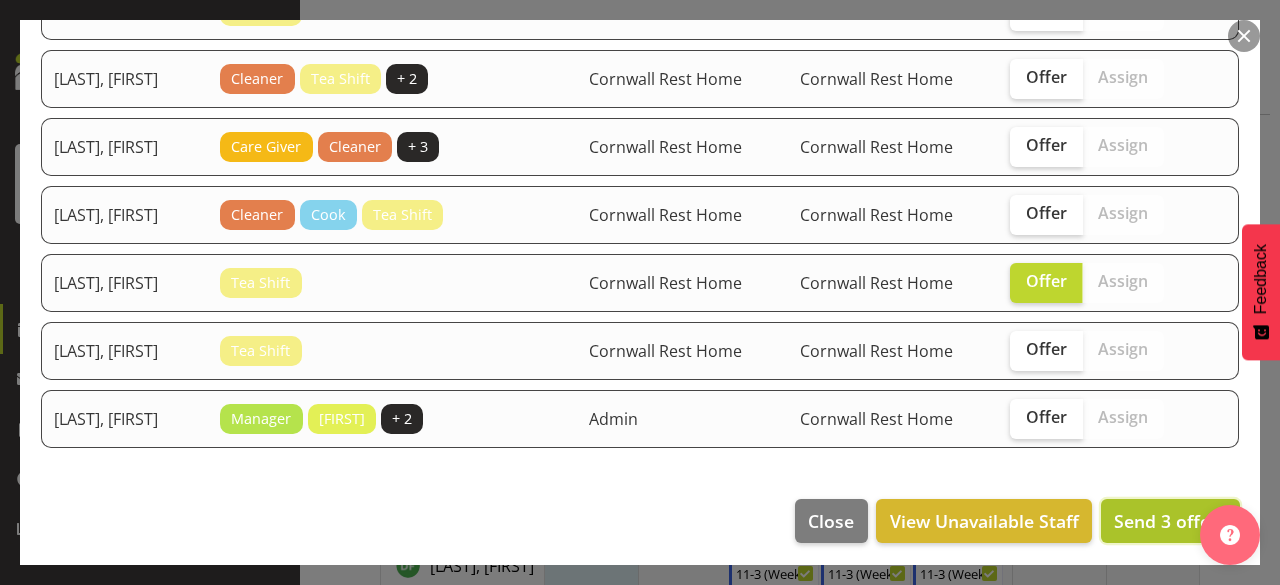 click on "Send 3 offers" at bounding box center [1170, 521] 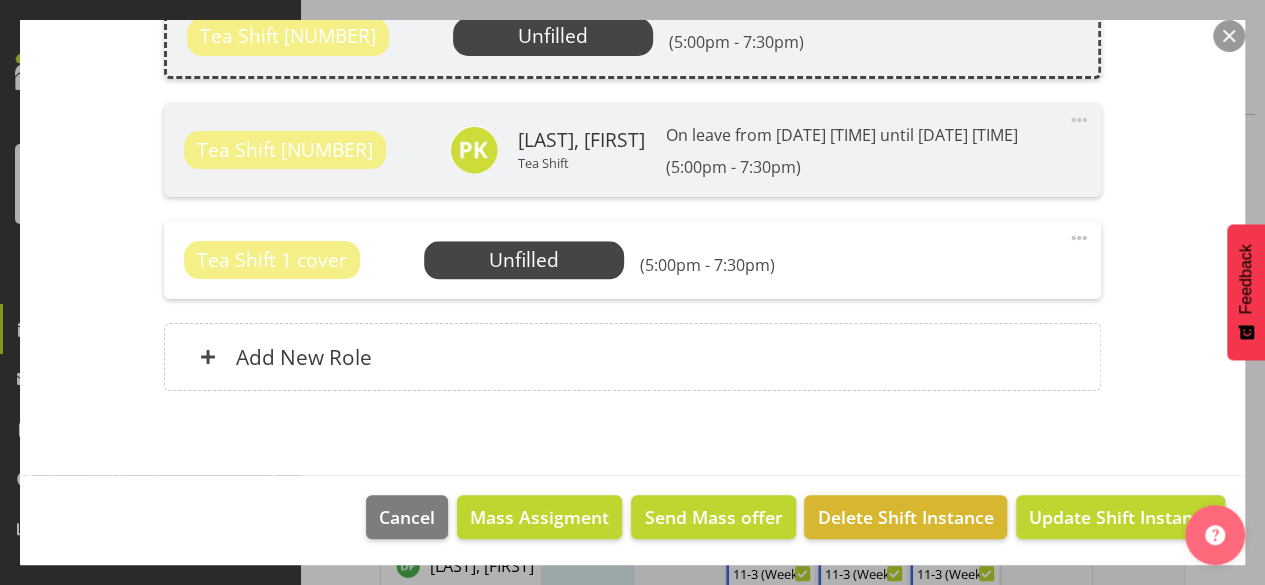 click at bounding box center [1229, 36] 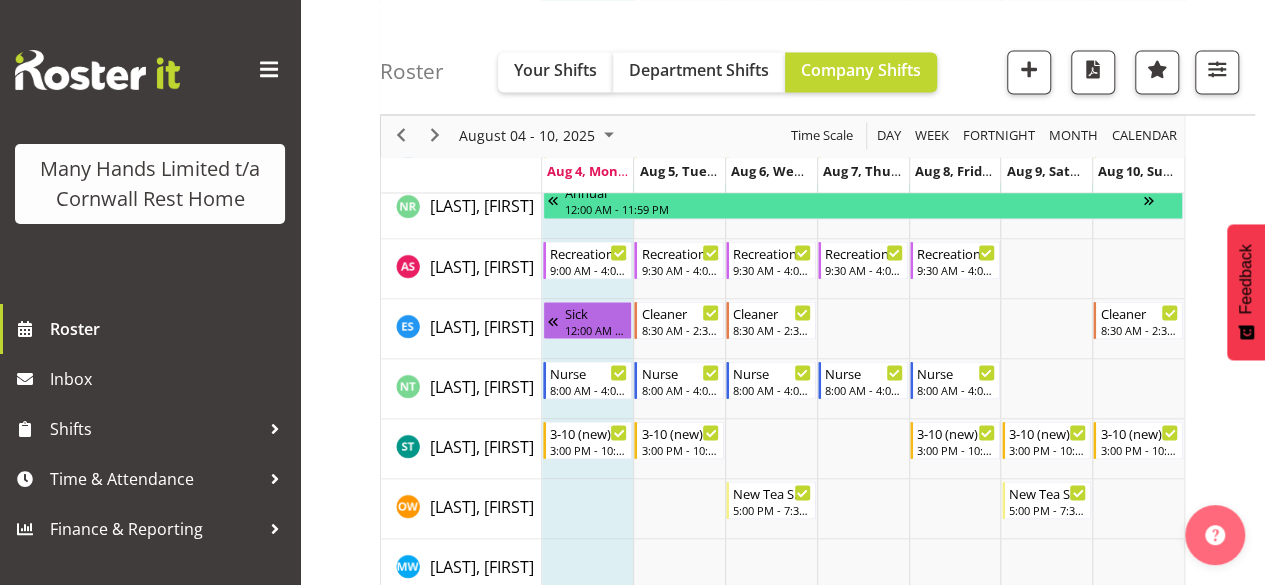 scroll, scrollTop: 1680, scrollLeft: 0, axis: vertical 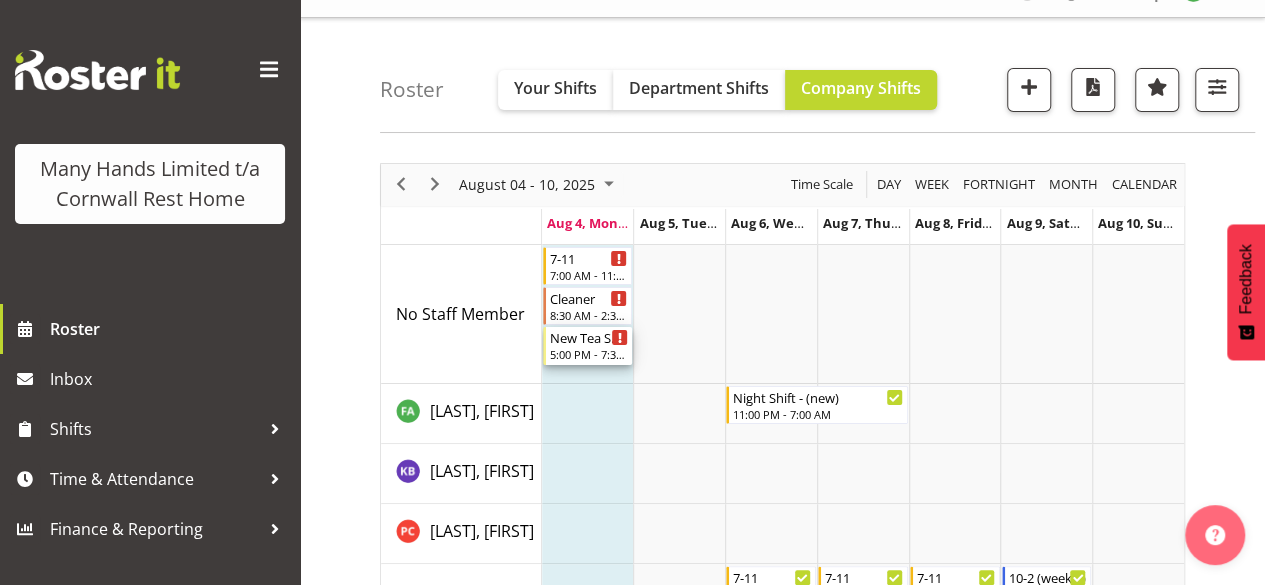 click on "New Tea Shift" at bounding box center (589, 337) 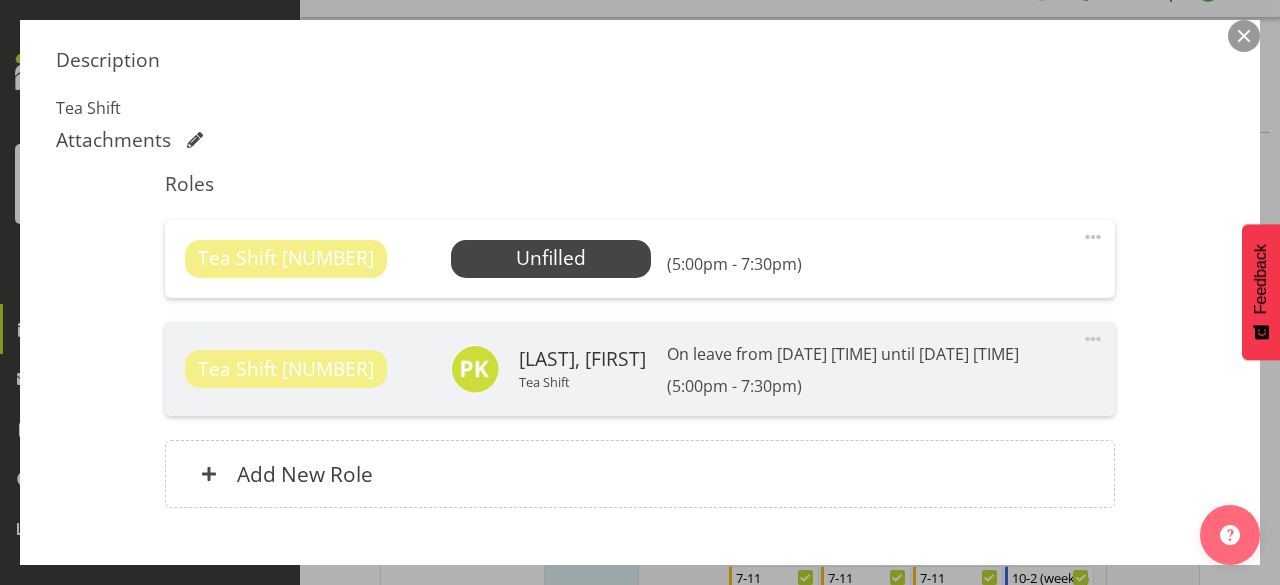 scroll, scrollTop: 640, scrollLeft: 0, axis: vertical 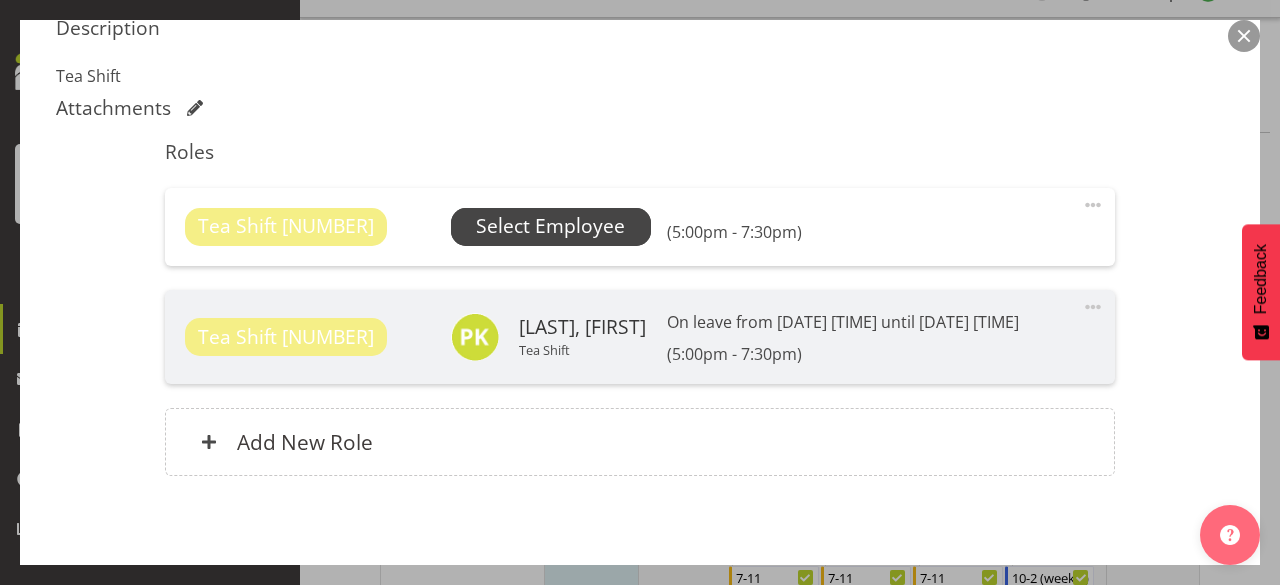 click on "Select Employee" at bounding box center [550, 226] 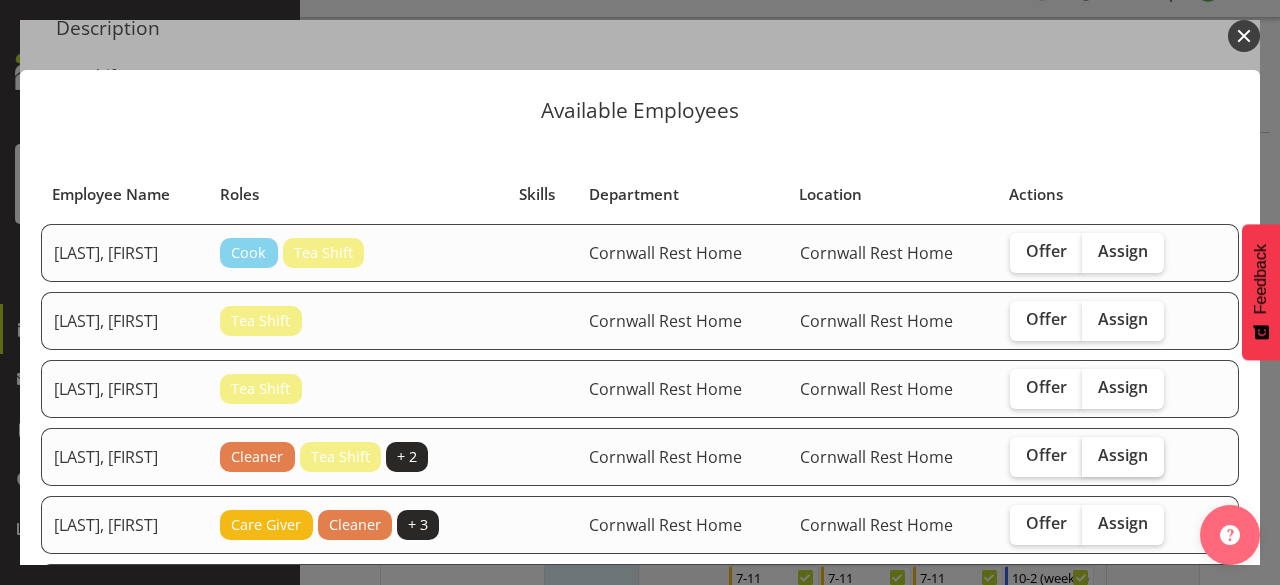 click on "Assign" at bounding box center (1123, 455) 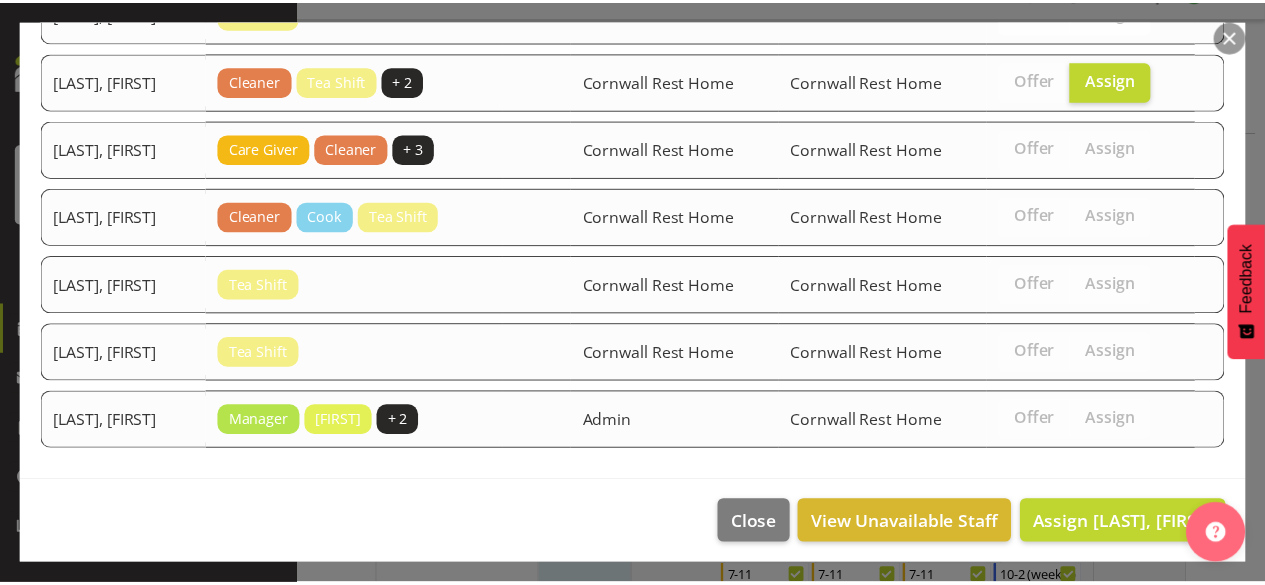 scroll, scrollTop: 378, scrollLeft: 0, axis: vertical 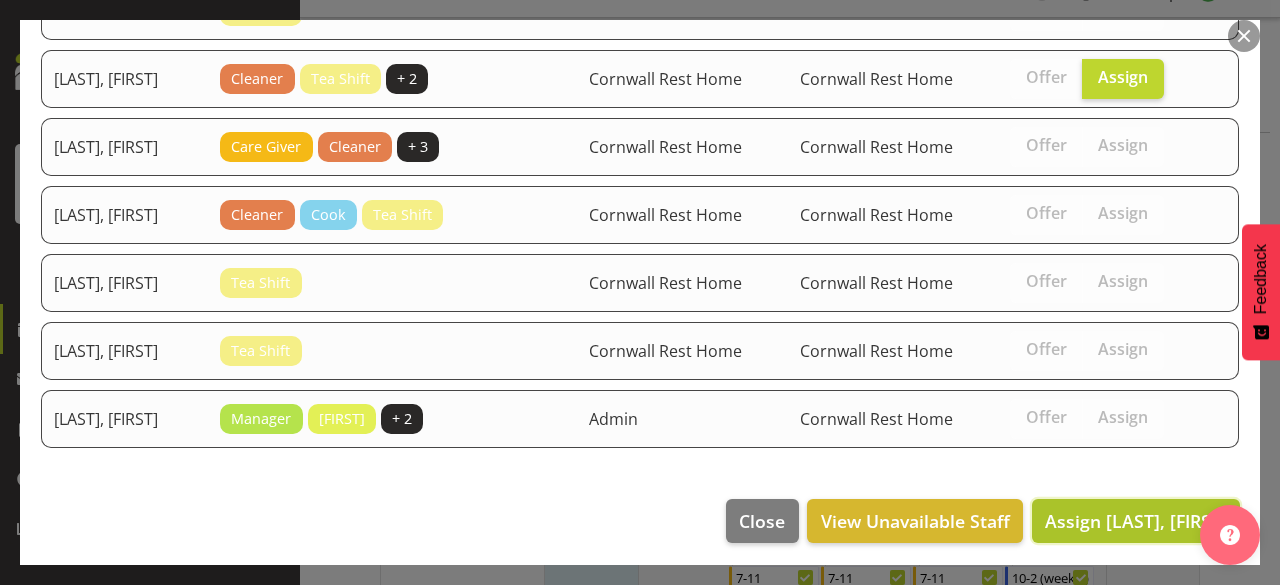 click on "Assign [LAST], [FIRST]" at bounding box center (1136, 521) 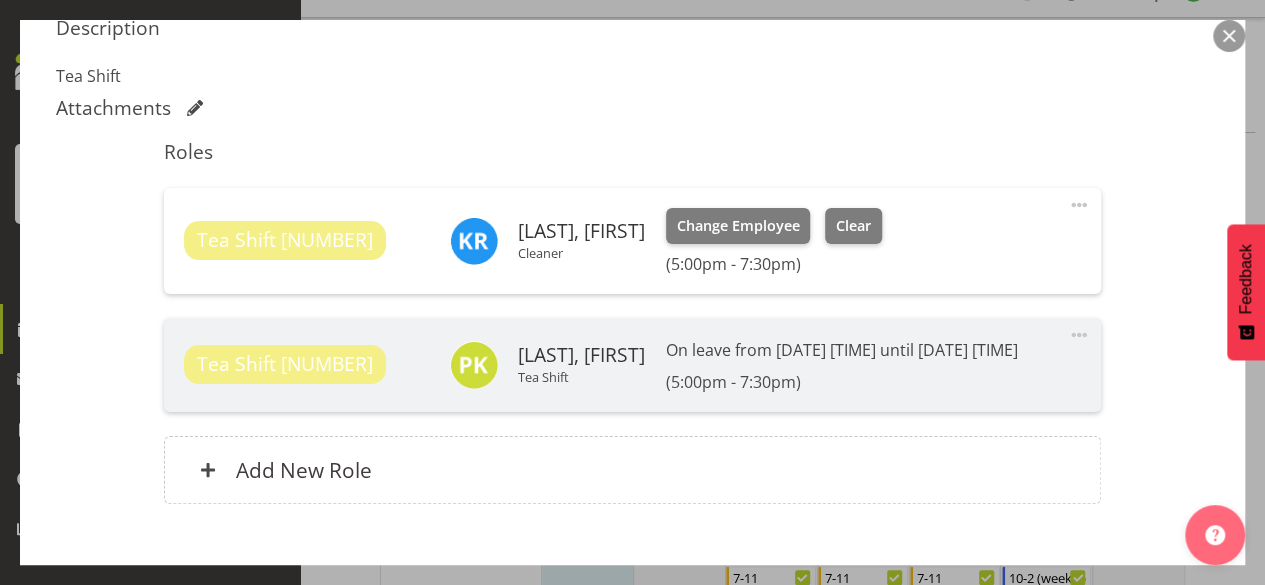 click on "Shift Details Notes Related Shifts Shift Instance Name New Tea Shift   Location Cornwall Rest Home   Department Cornwall Rest Home   Job  Select Job  Create new job
Starts At
[DATE], [TIME]  January   February   March   April   May   June   July   August   September   October   November   December   2035   2034   2033   2032   2031   2030   2029   2028   2027   2026   2025   2024   2023   2022   2021   2020   2019   2018   2017   2016   2015   2014   2013   2012   2011   2010   2009   2008   2007   2006   2005   2004   2003   2002   2001   2000   1999   1998   1997   1996   1995   1994   1993   1992   1991   1990   1989   1988   1987   1986   1985   1984   1983   1982   1981   1980   1979   1978   1977   1976   1975   1974   1973   1972   1971   1970   1969   1968   1967   1966   1965   1964   1963   1962   1961   1960   1959   1958   1957   1956   1955   1954   1953   1952   1951   1950   1949   1948   1947   1946   1945   1944   1943   1942   1941   1940   1939   1938   1937   1936   1935   1934   1933   1932   S M" at bounding box center (632, 44) 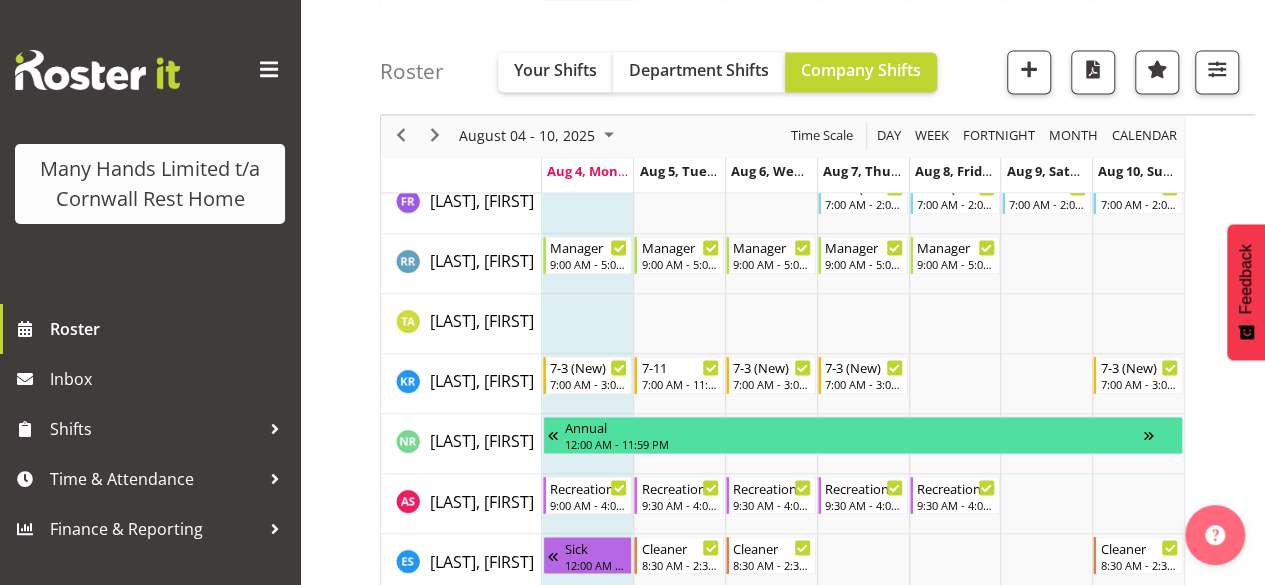 scroll, scrollTop: 1448, scrollLeft: 0, axis: vertical 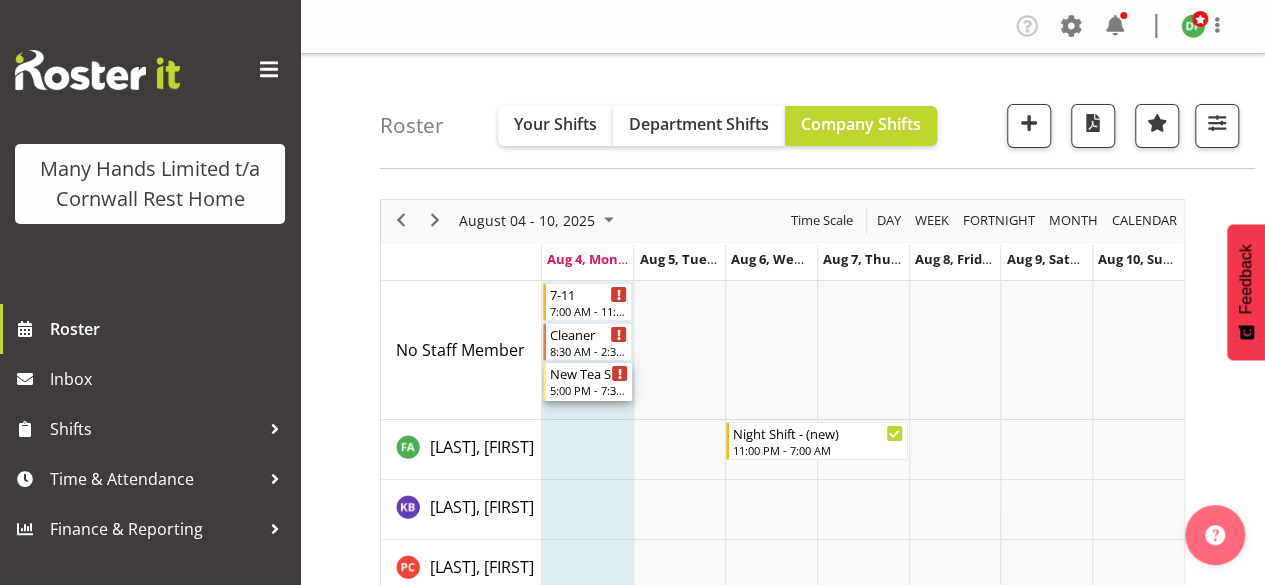 click on "New Tea Shift" at bounding box center [589, 373] 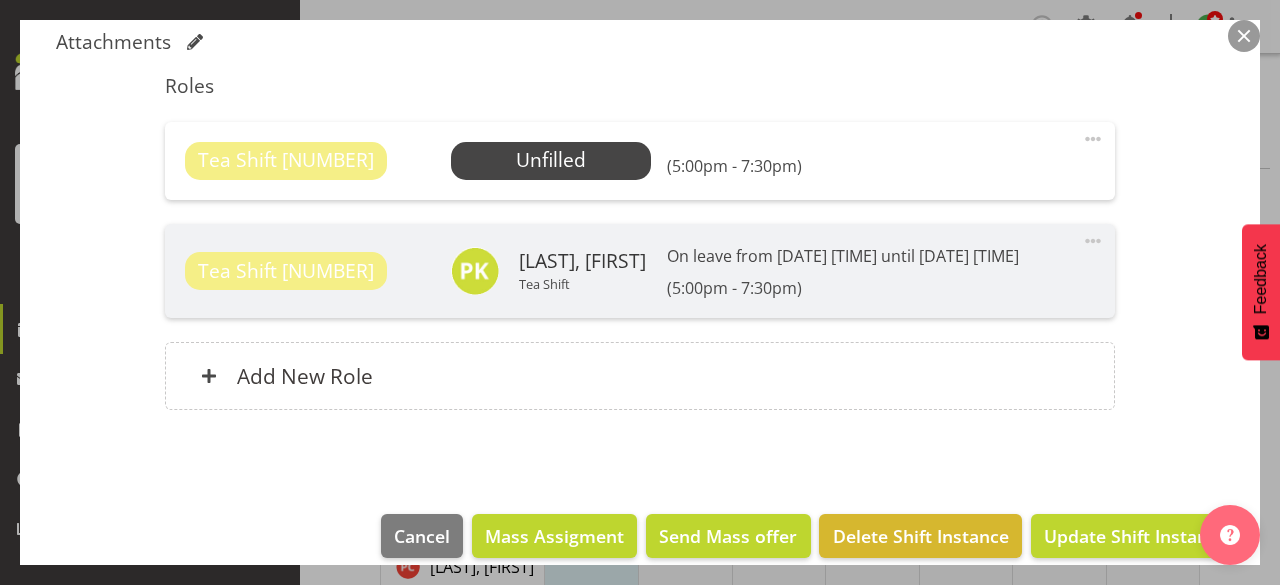 scroll, scrollTop: 726, scrollLeft: 0, axis: vertical 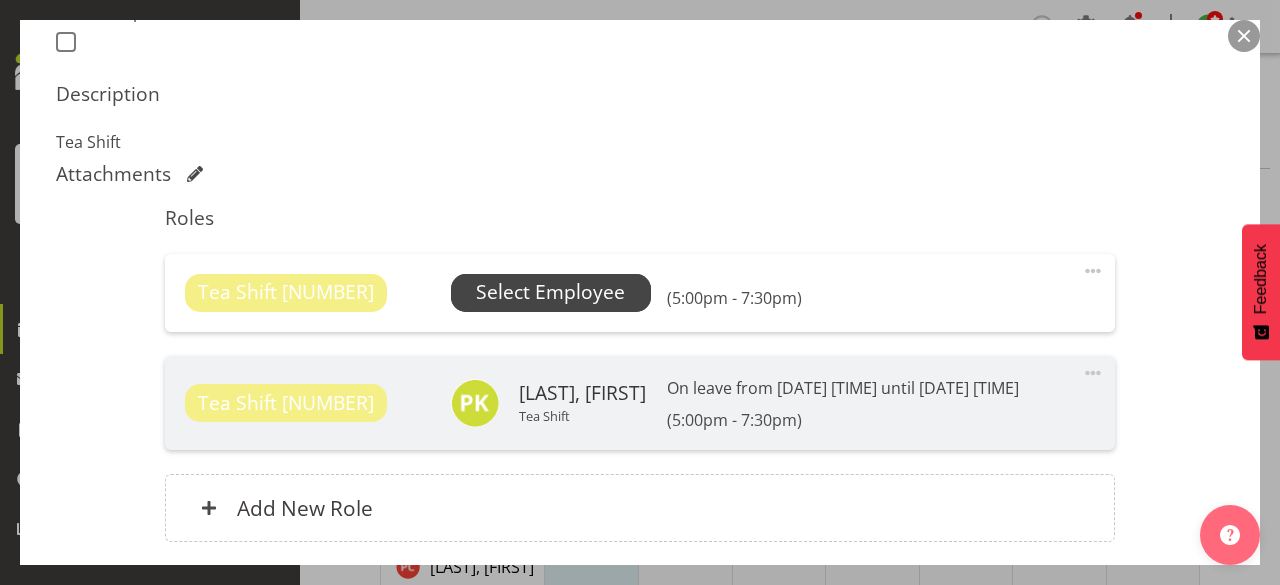 click on "Select Employee" at bounding box center [550, 292] 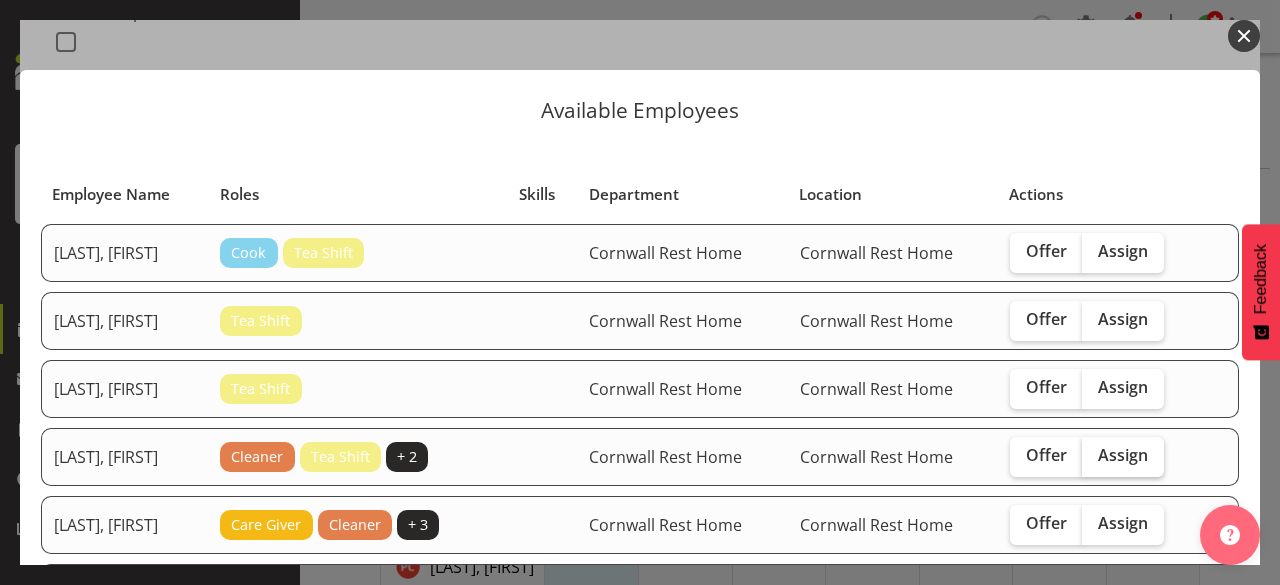 click on "Assign" at bounding box center (1123, 455) 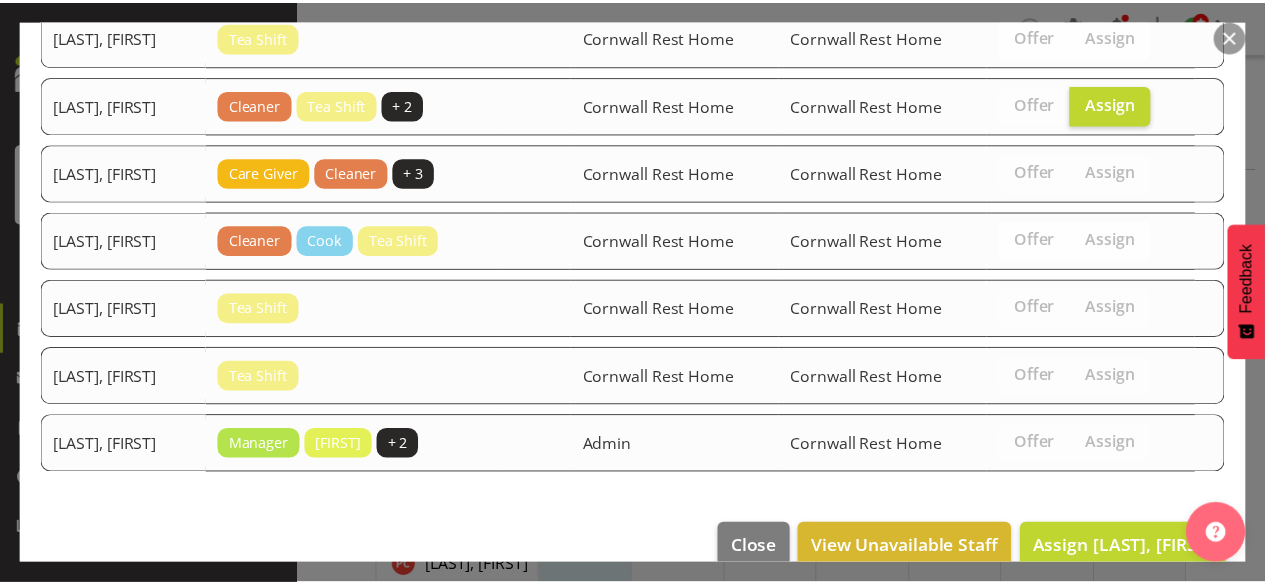 scroll, scrollTop: 378, scrollLeft: 0, axis: vertical 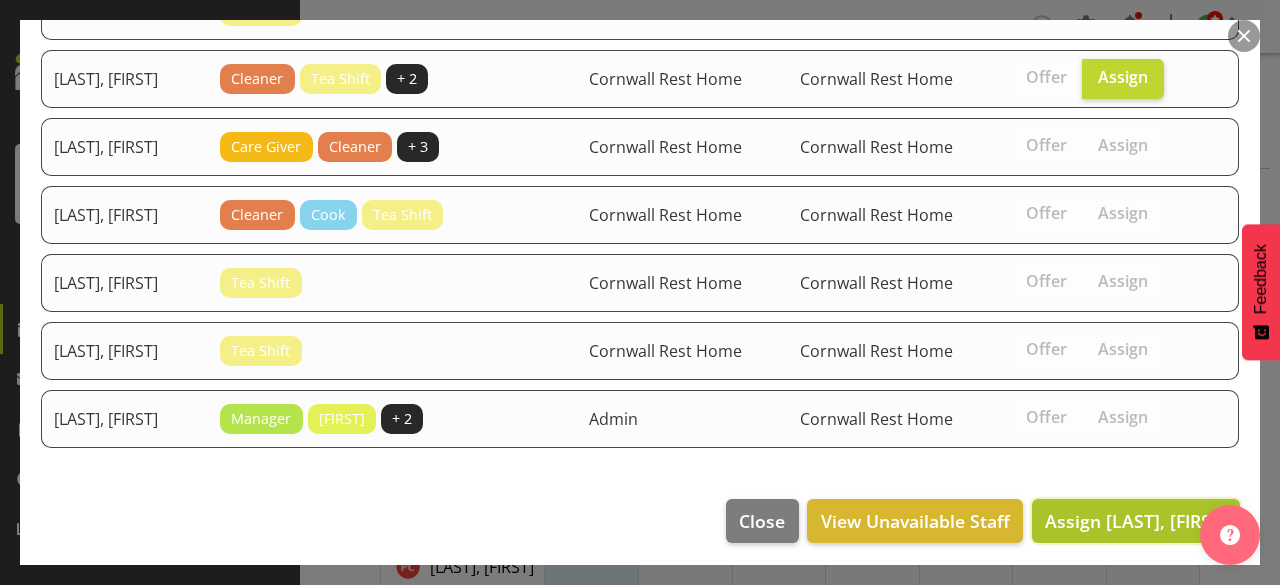 click on "Assign [LAST], [FIRST]" at bounding box center [1136, 521] 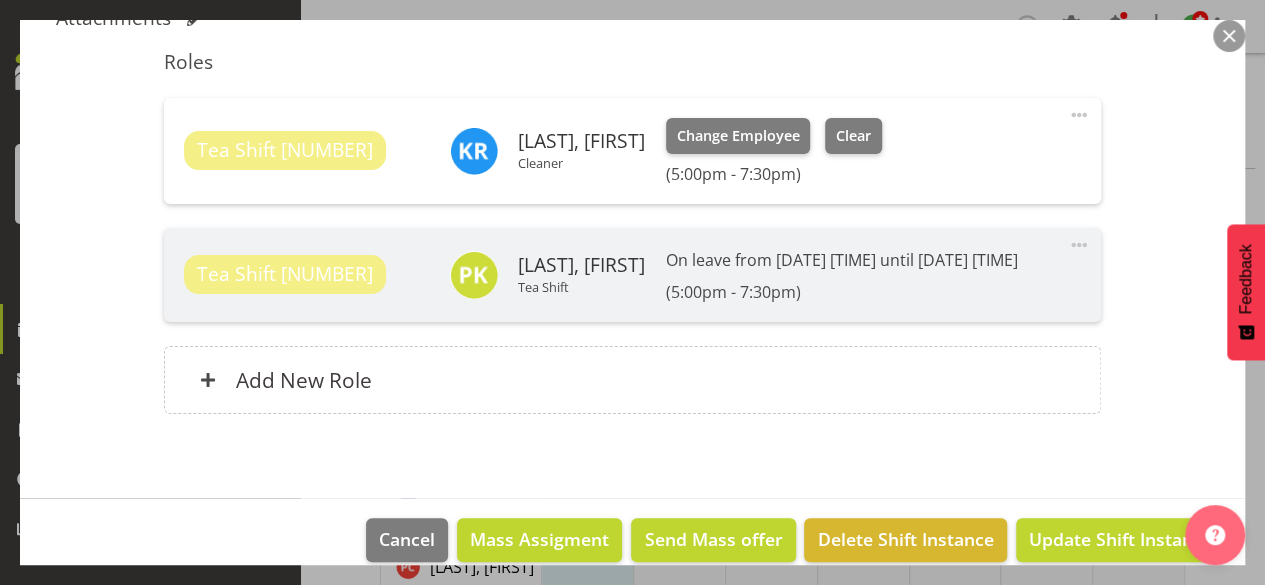 scroll, scrollTop: 754, scrollLeft: 0, axis: vertical 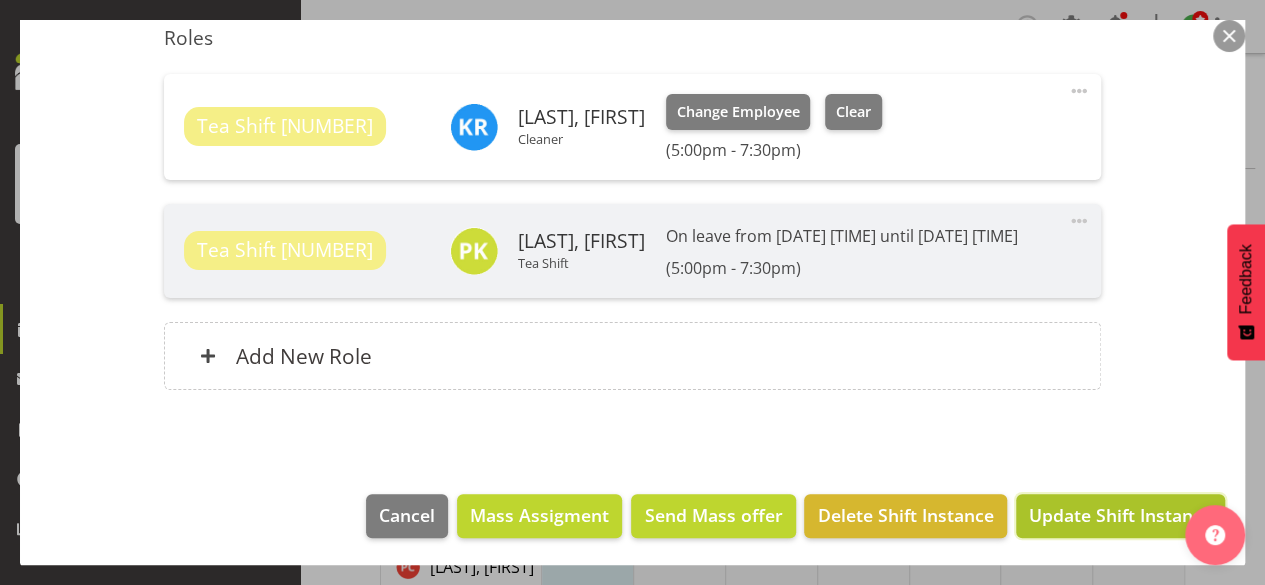 click on "Update Shift Instance" at bounding box center (1120, 515) 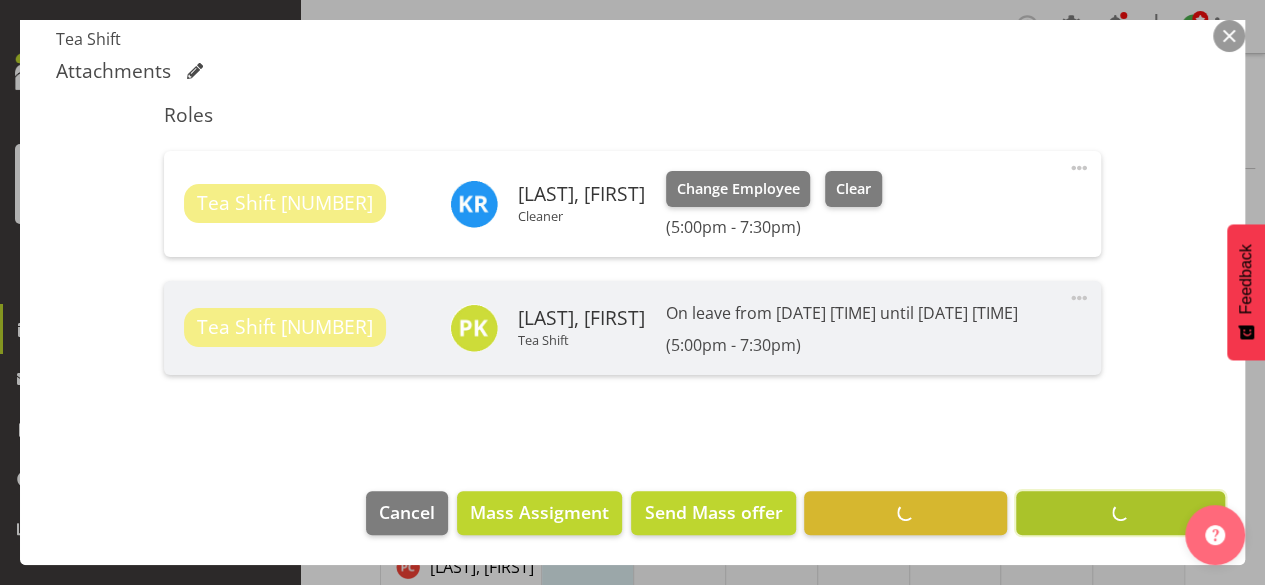 scroll, scrollTop: 674, scrollLeft: 0, axis: vertical 